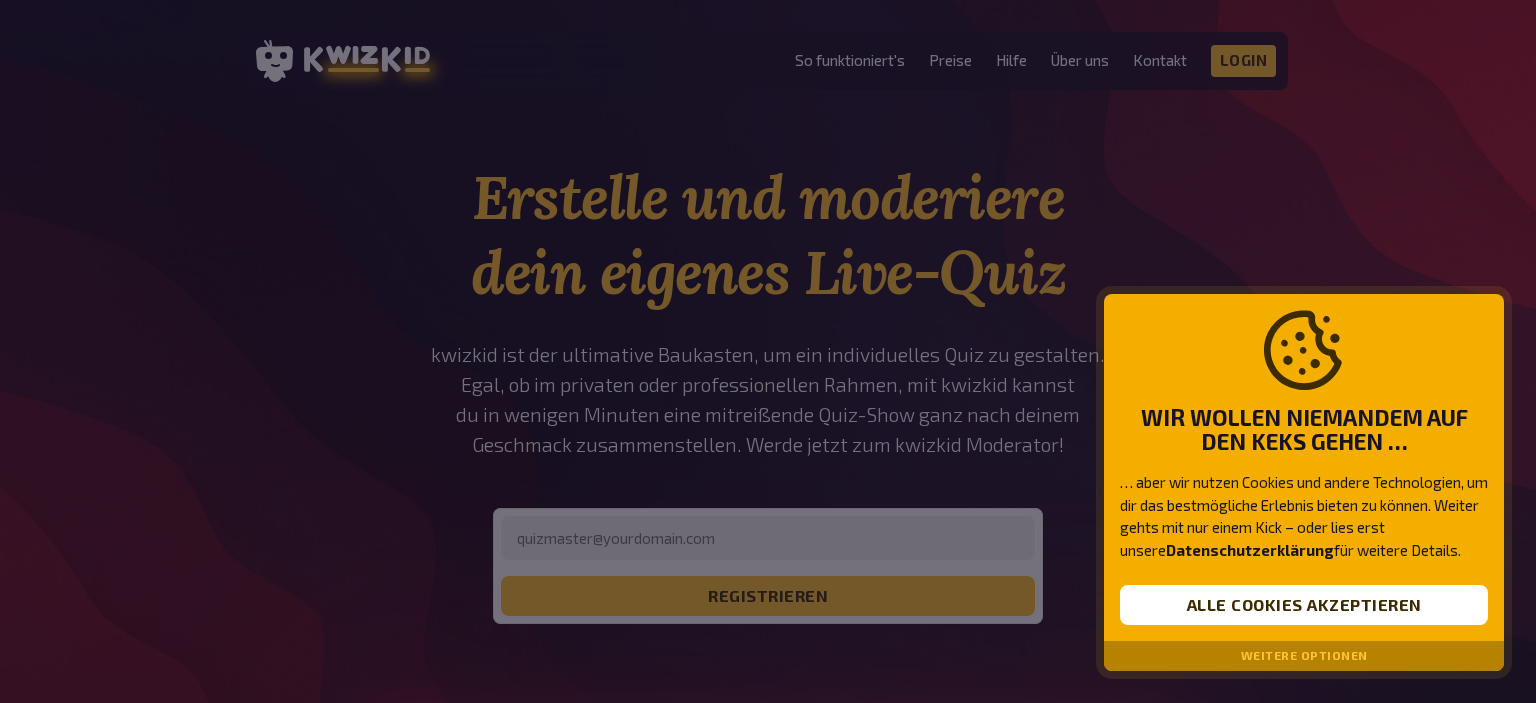 scroll, scrollTop: 0, scrollLeft: 0, axis: both 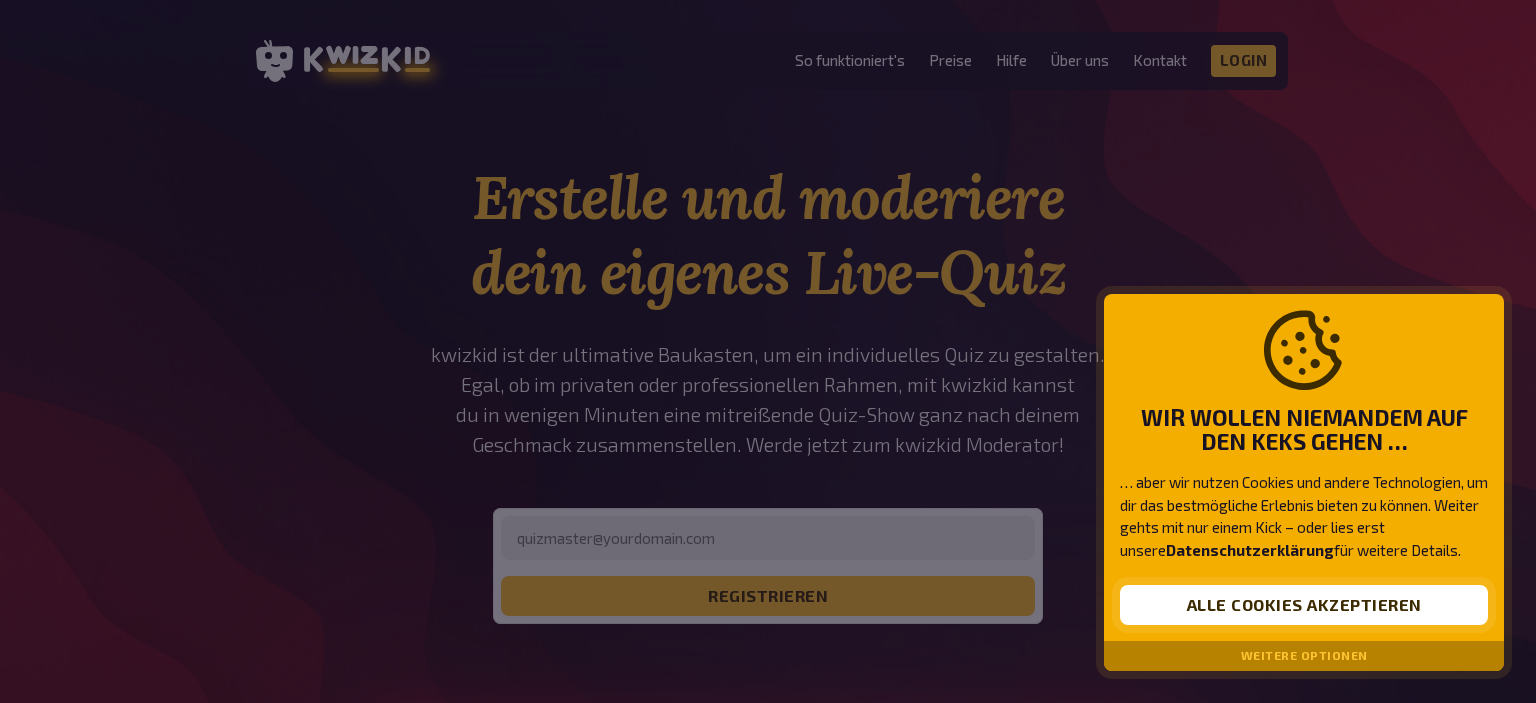 click on "Alle Cookies akzeptieren" at bounding box center [1304, 605] 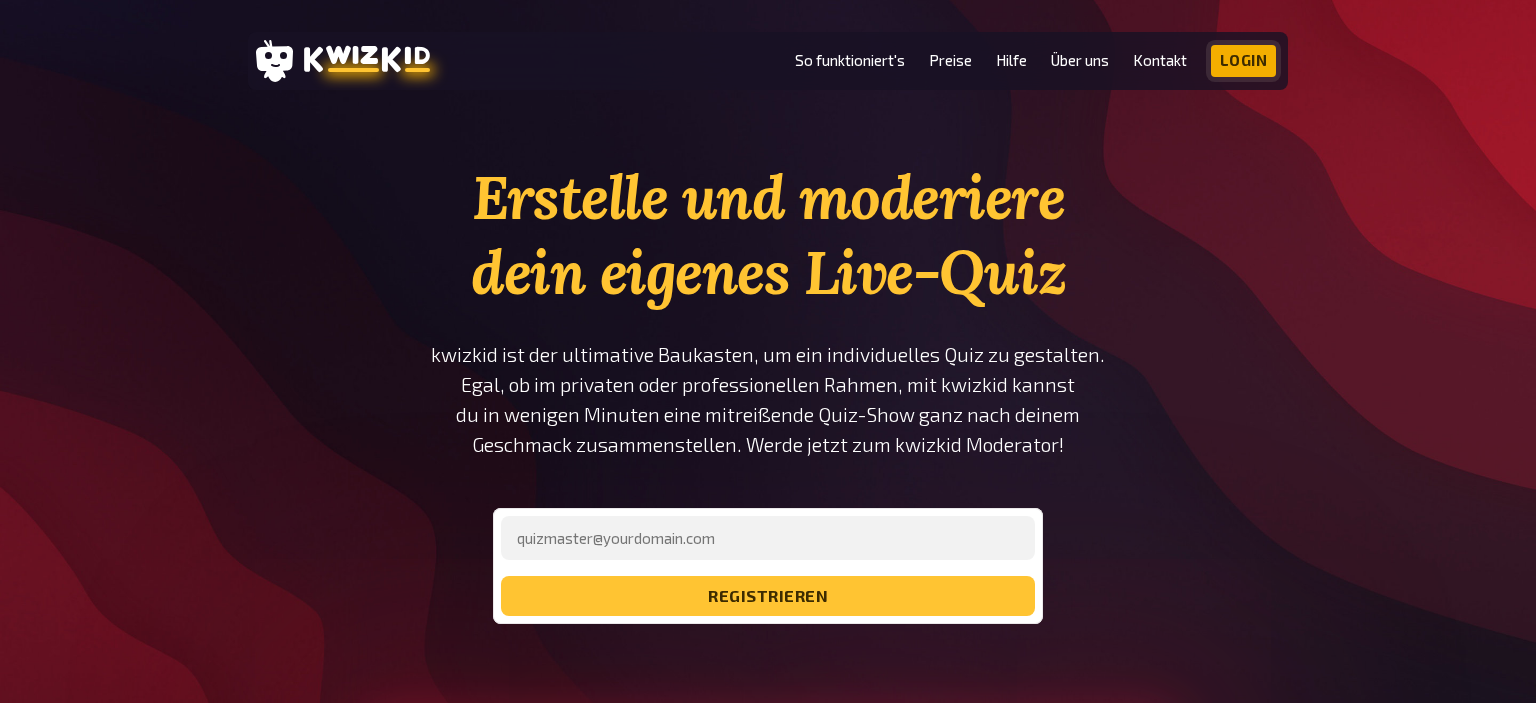click on "Login" at bounding box center [1244, 61] 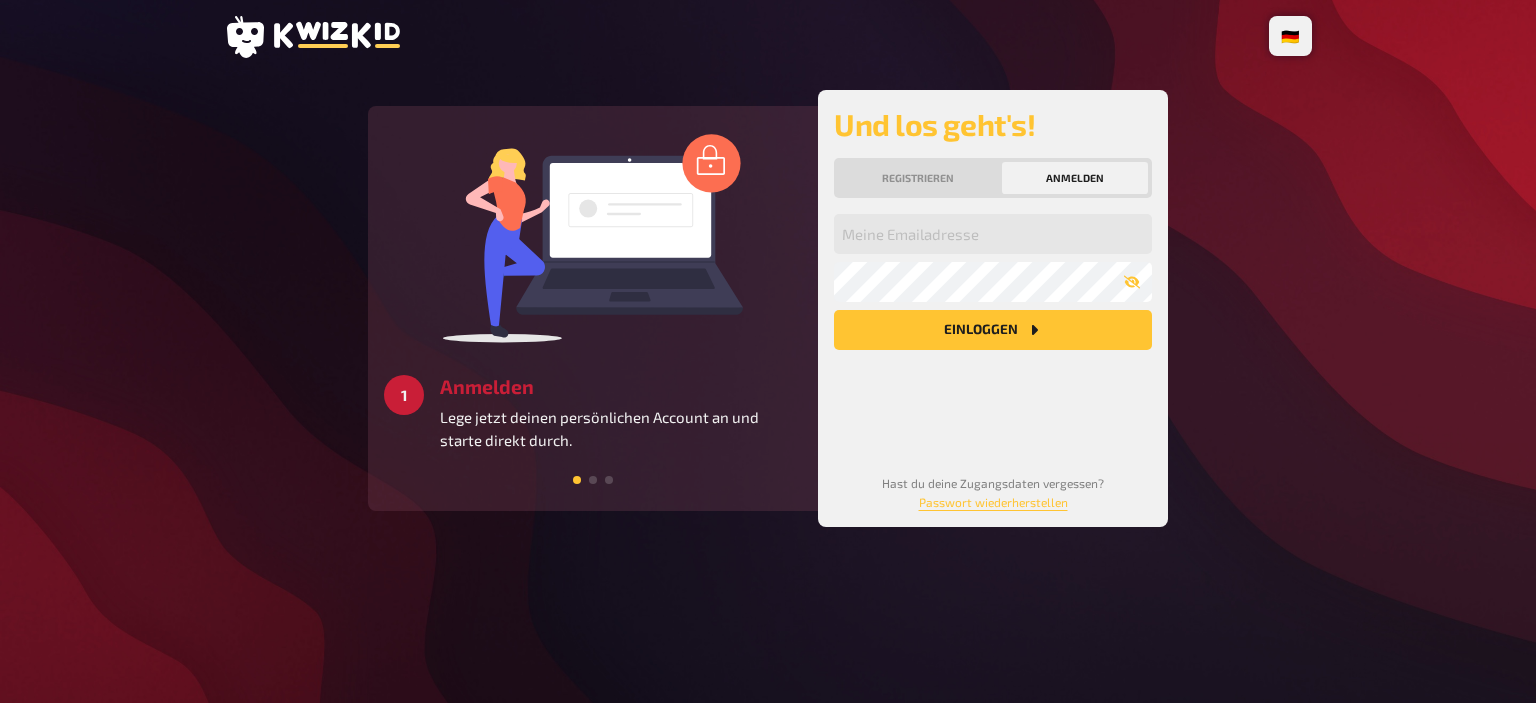 scroll, scrollTop: 0, scrollLeft: 0, axis: both 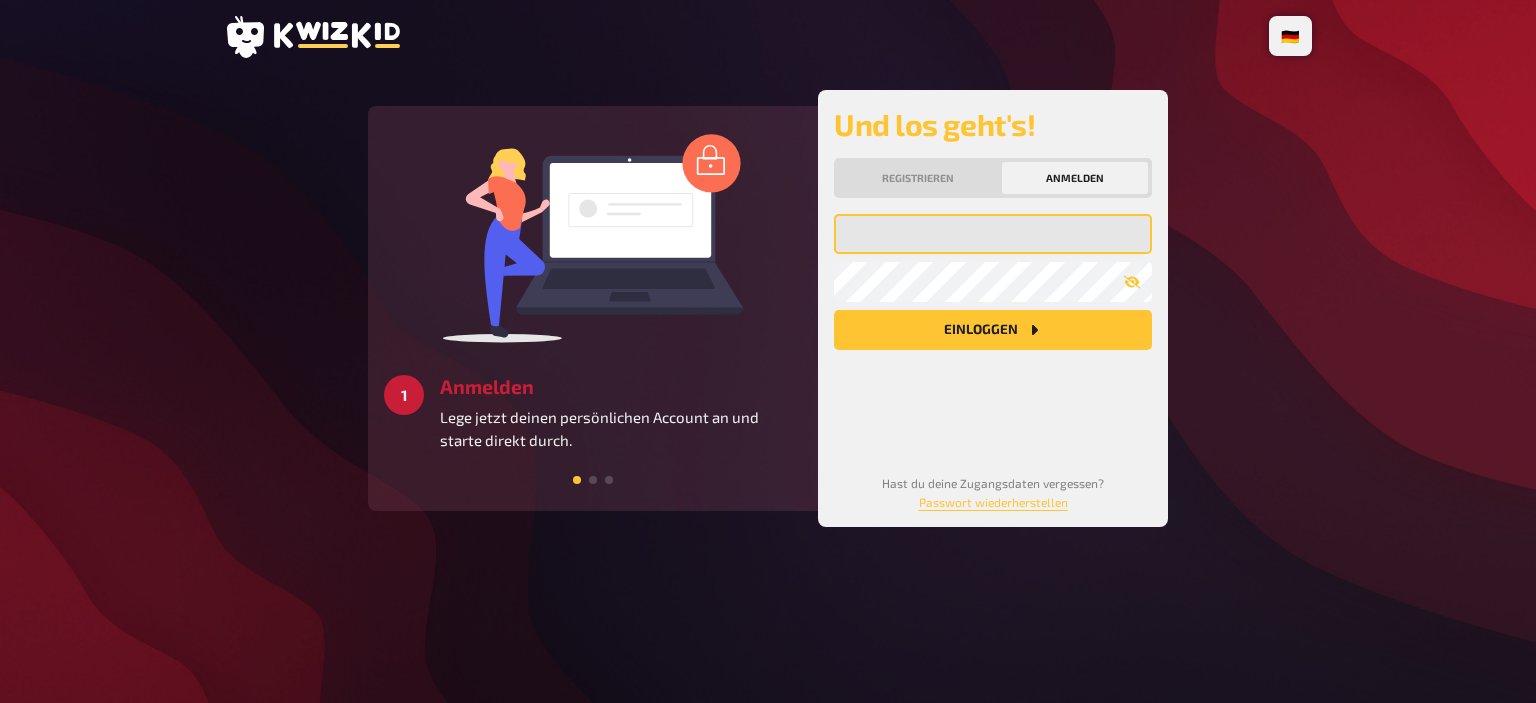 click at bounding box center (993, 234) 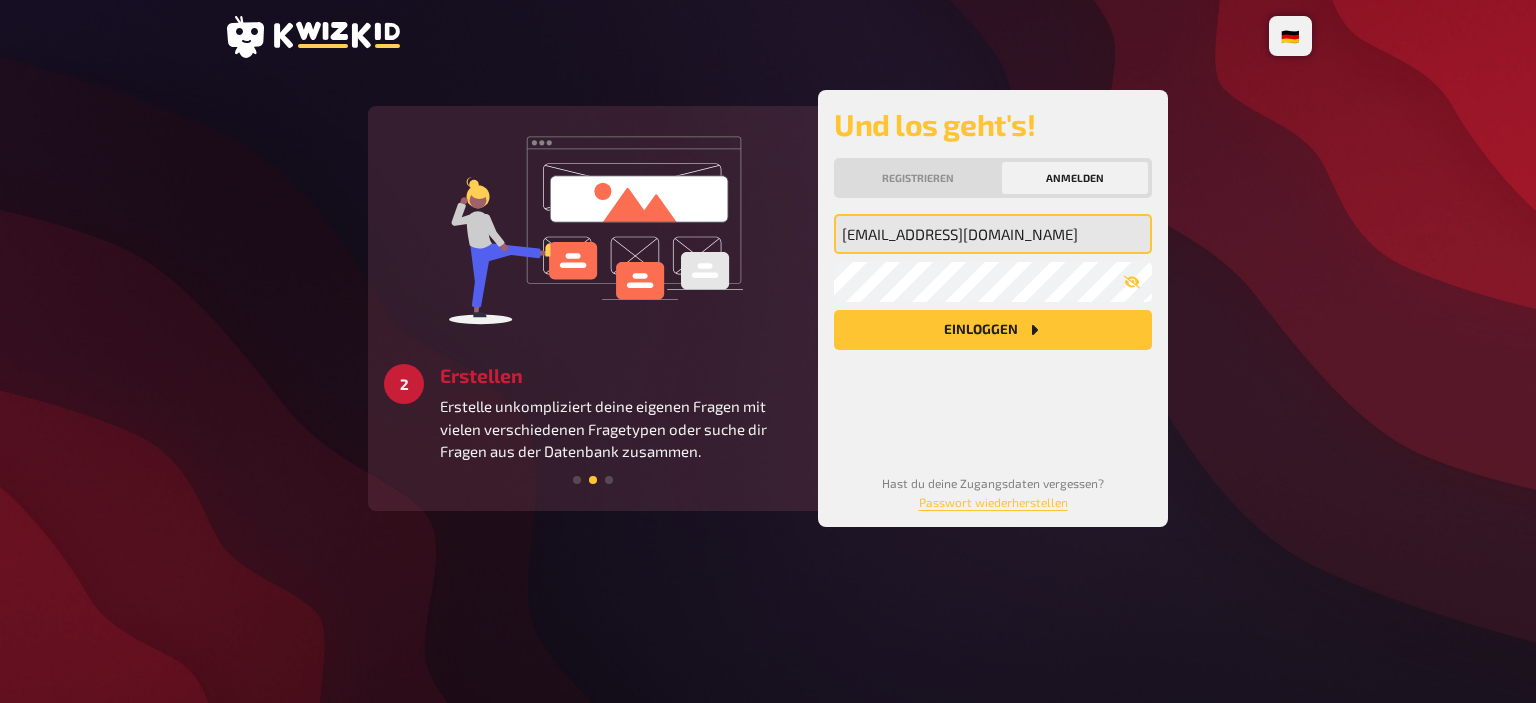type on "[EMAIL_ADDRESS][DOMAIN_NAME]" 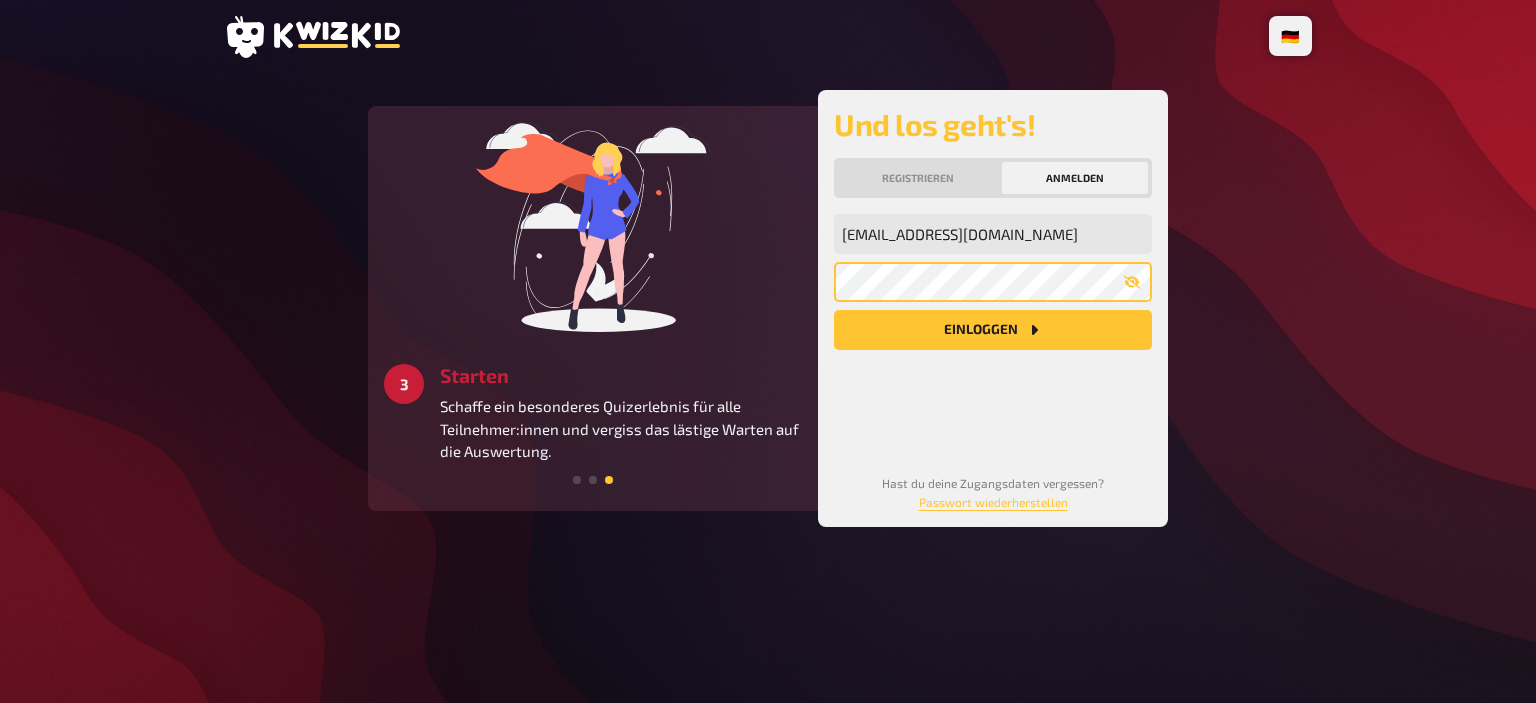 click on "Einloggen" at bounding box center (993, 330) 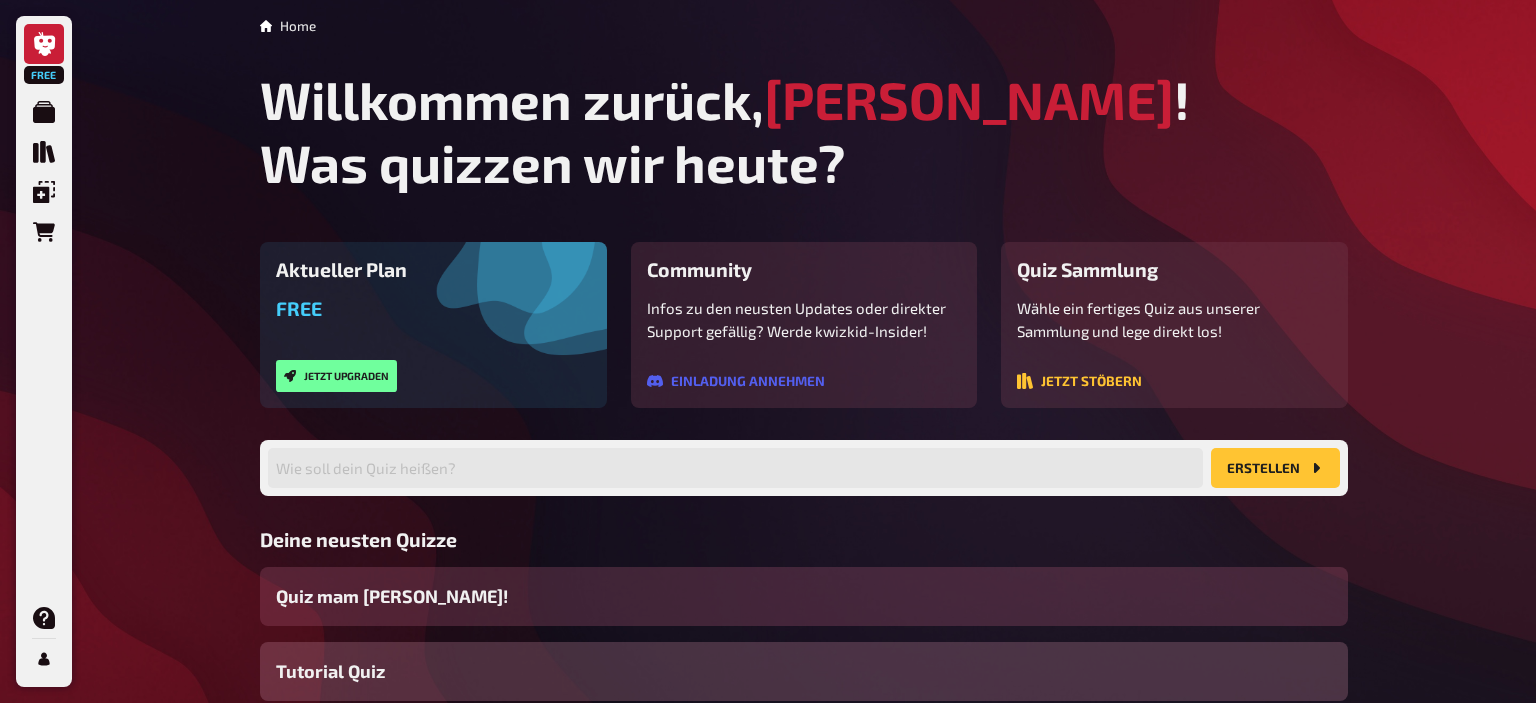 click on "Quiz mam [PERSON_NAME]!" at bounding box center (392, 596) 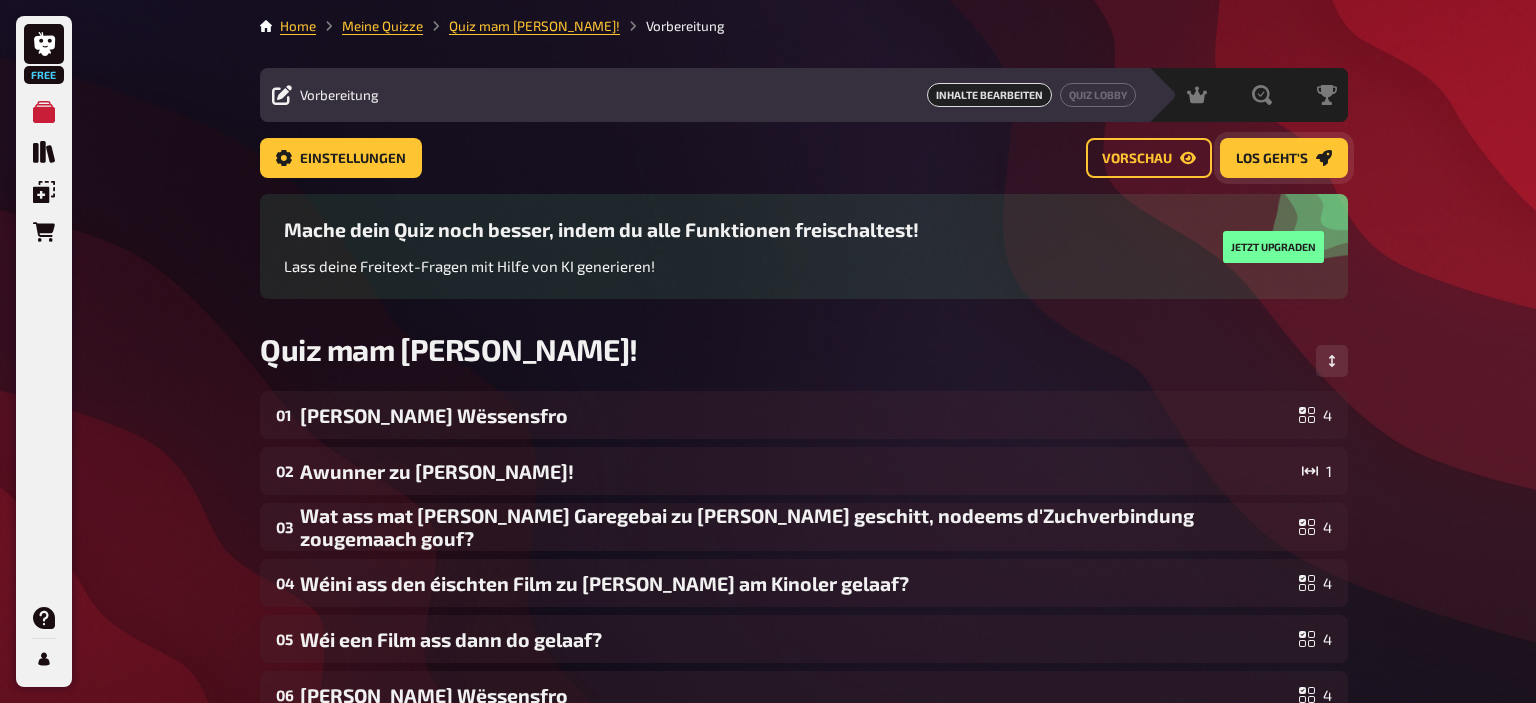 click on "Los geht's" at bounding box center [1272, 159] 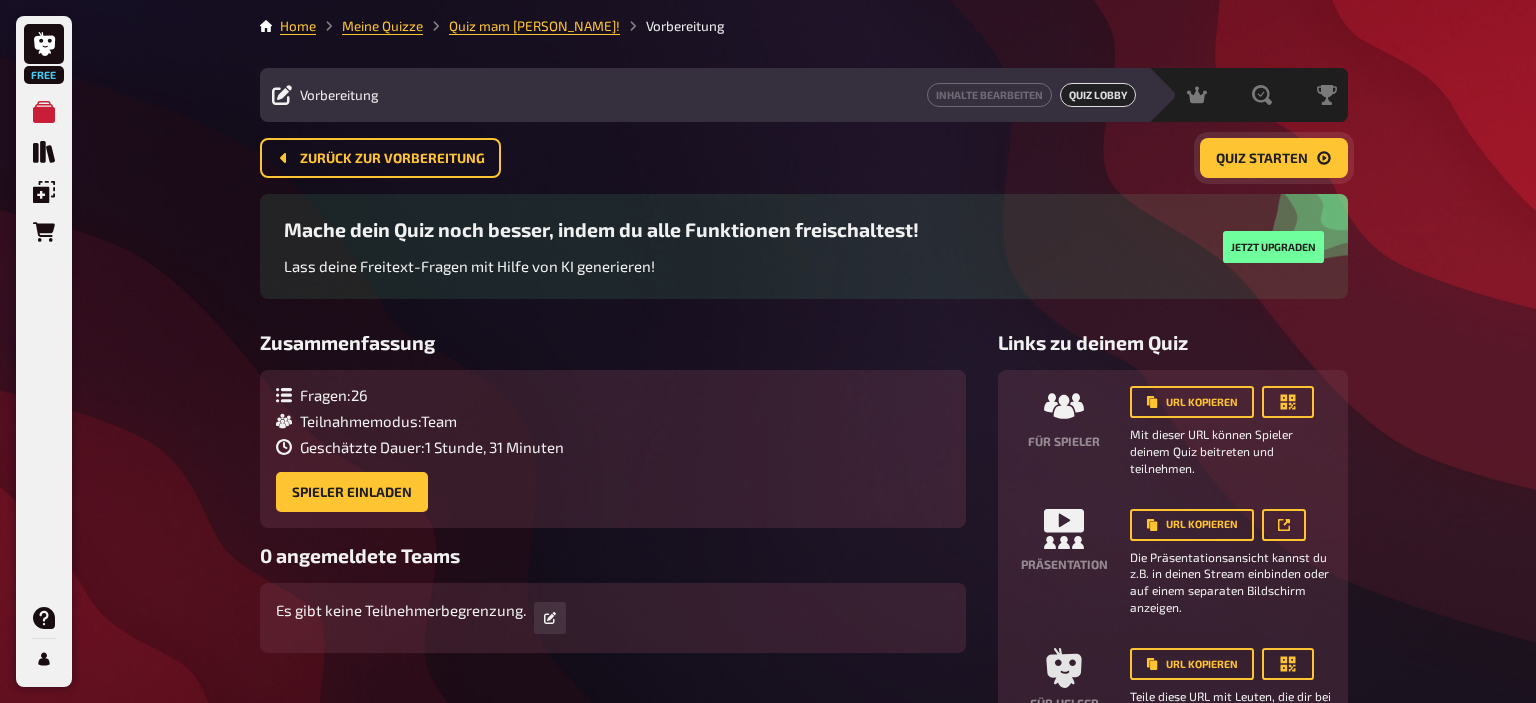 click on "Quiz starten" at bounding box center (1262, 159) 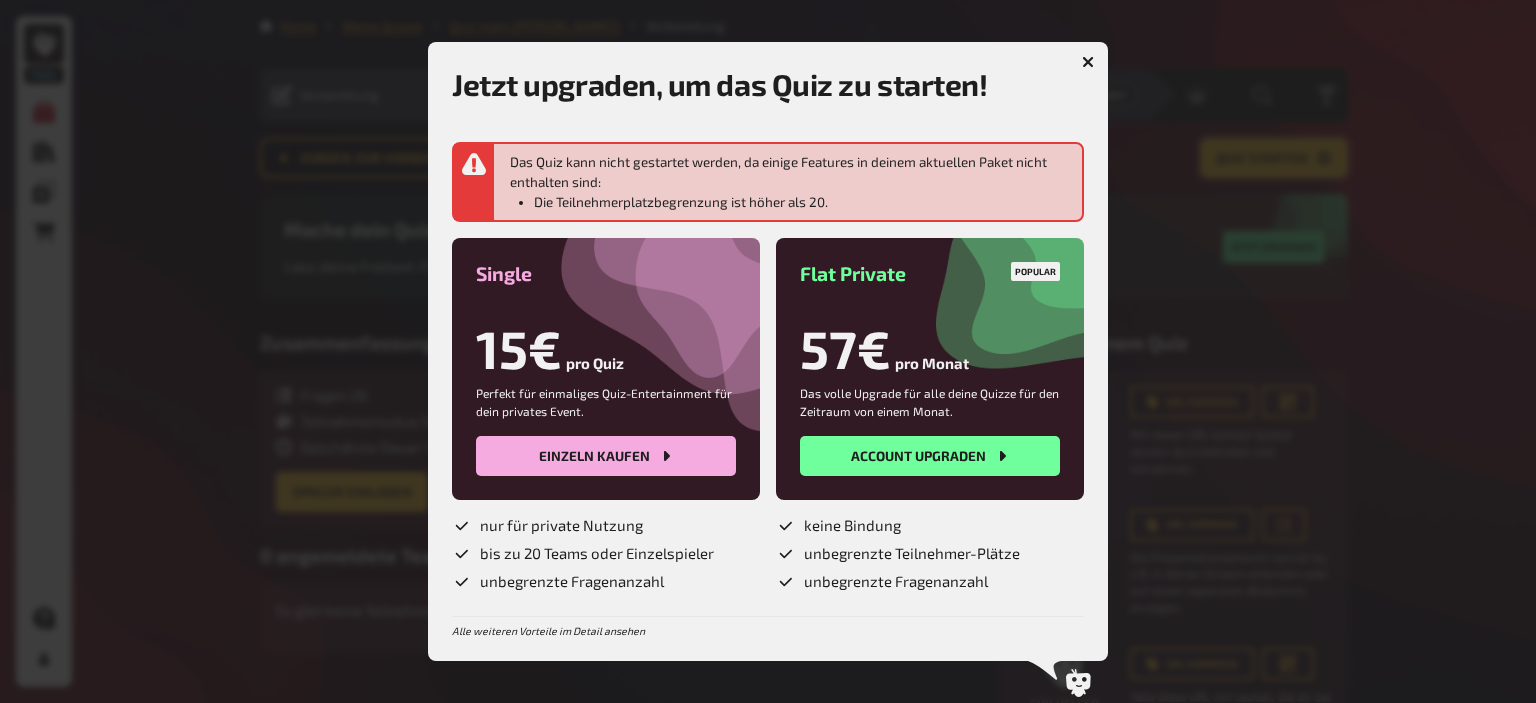 click 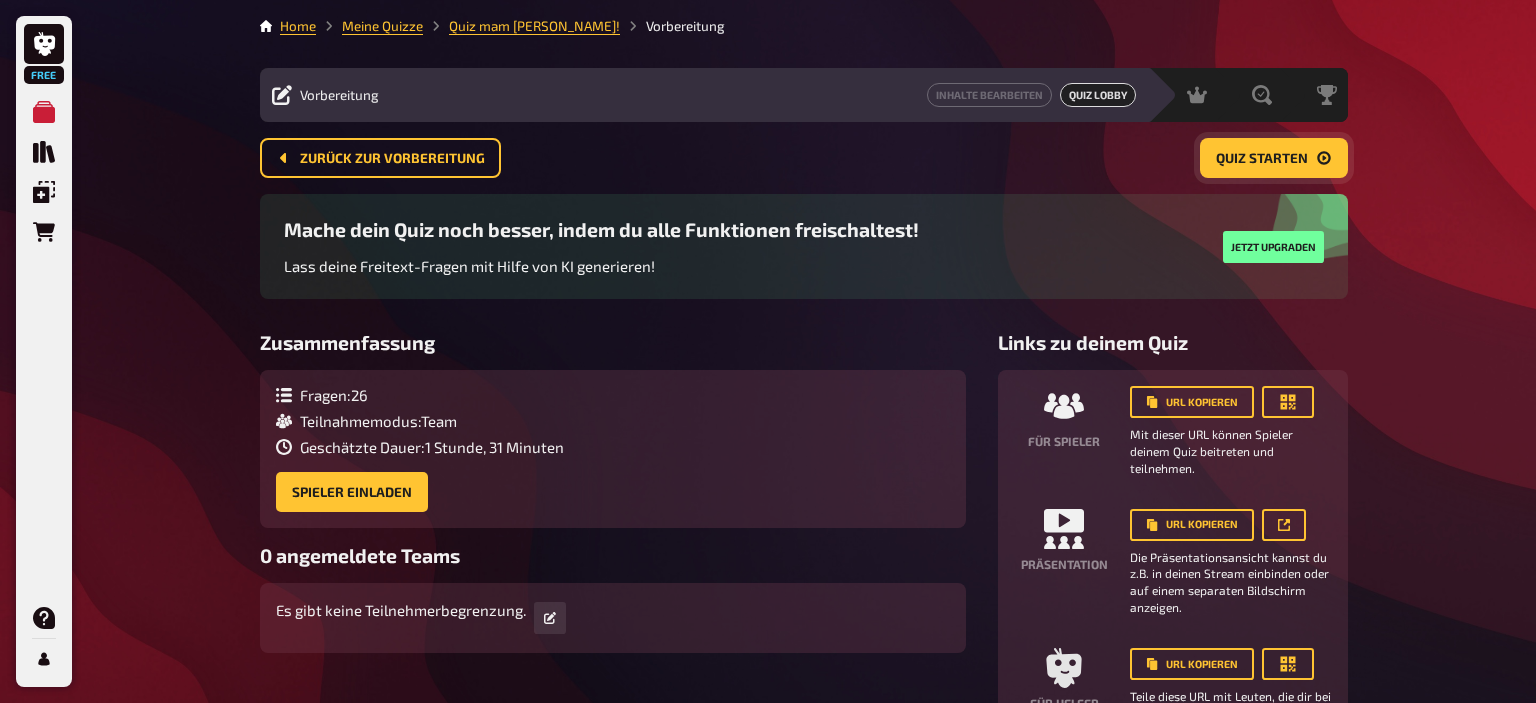 click on "Quiz starten" at bounding box center [1262, 159] 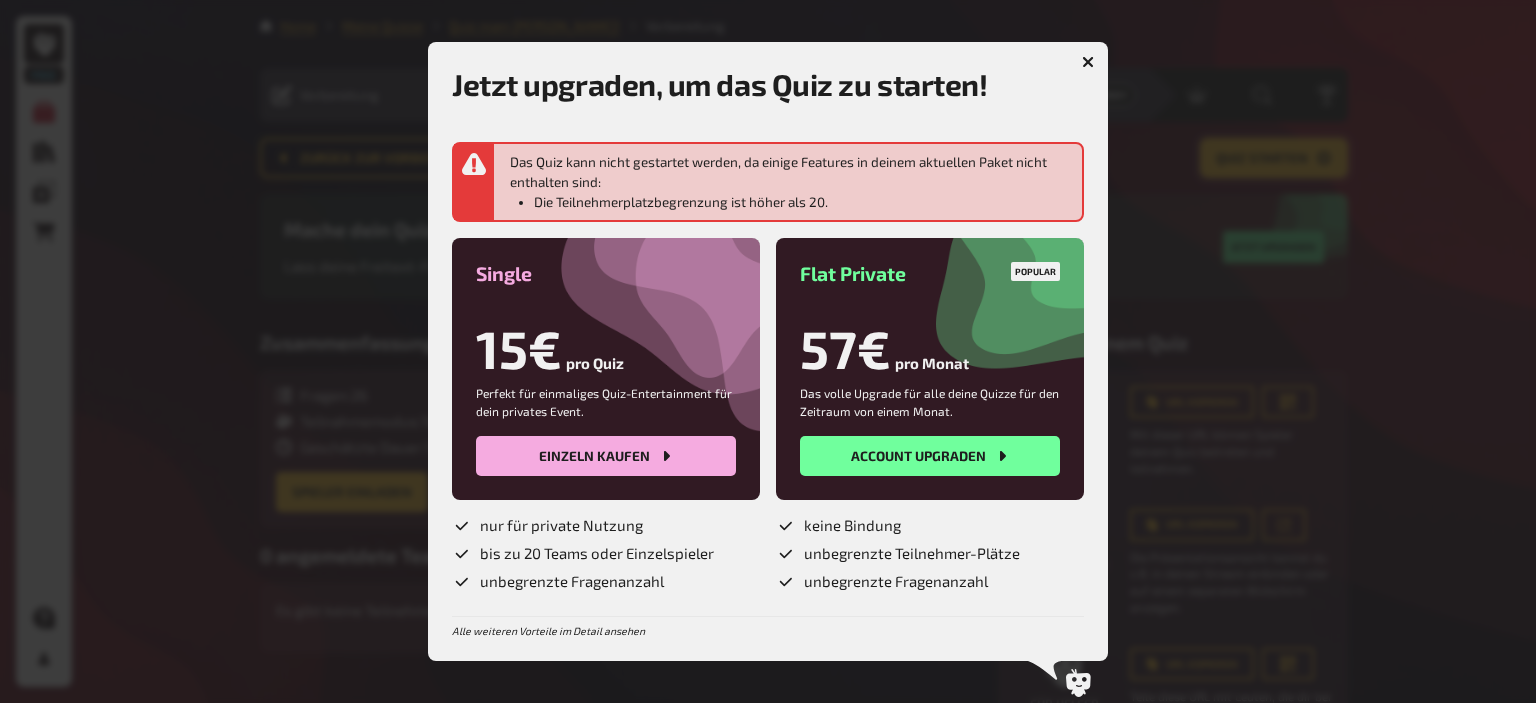 click 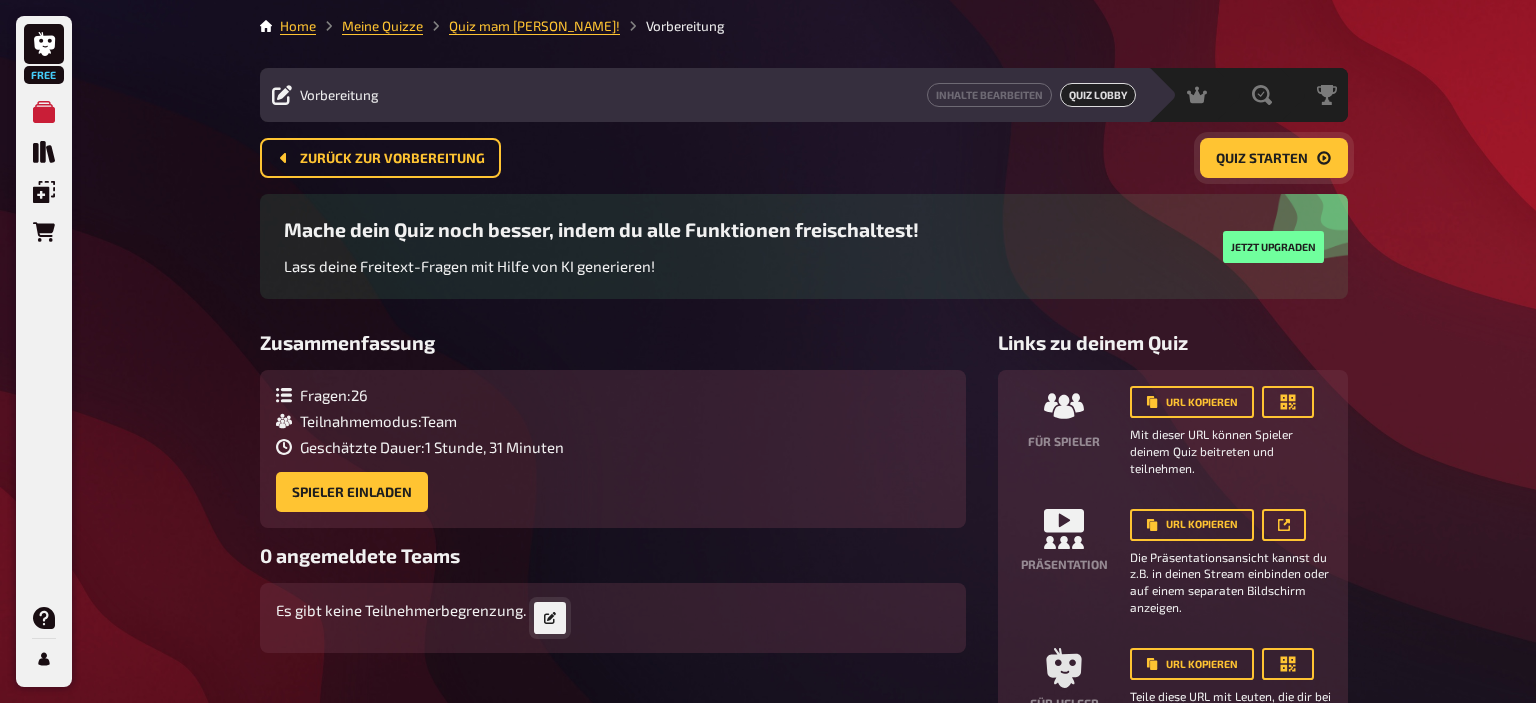 click 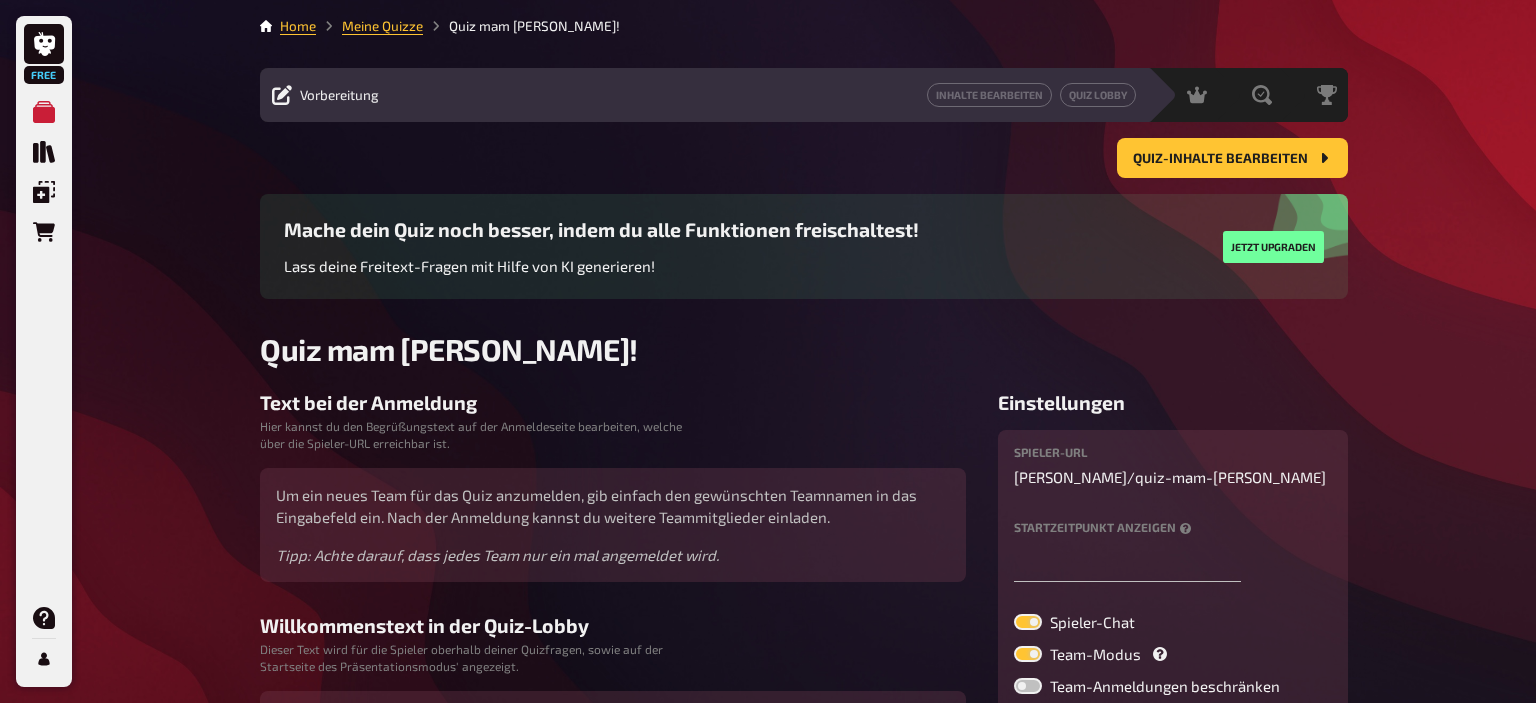 click at bounding box center (1028, 686) 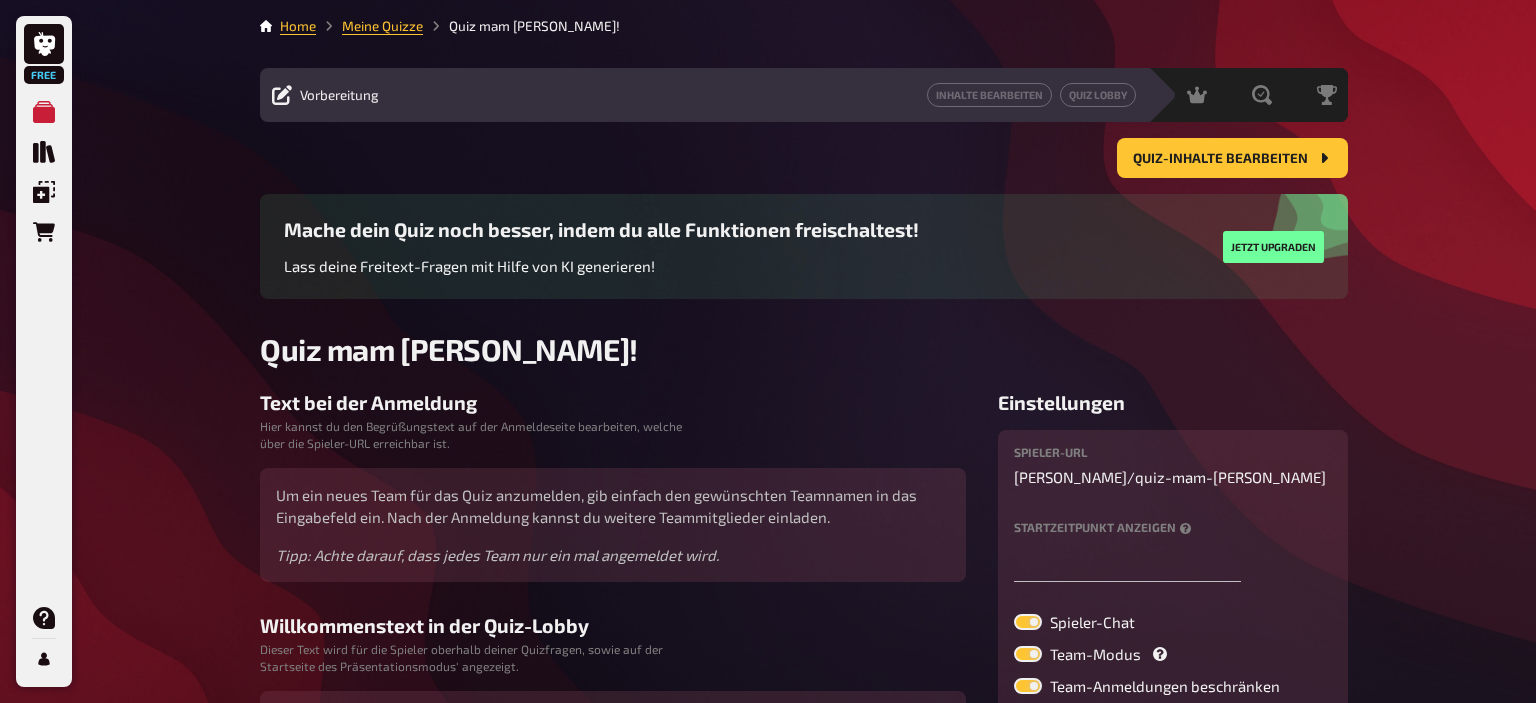checkbox on "true" 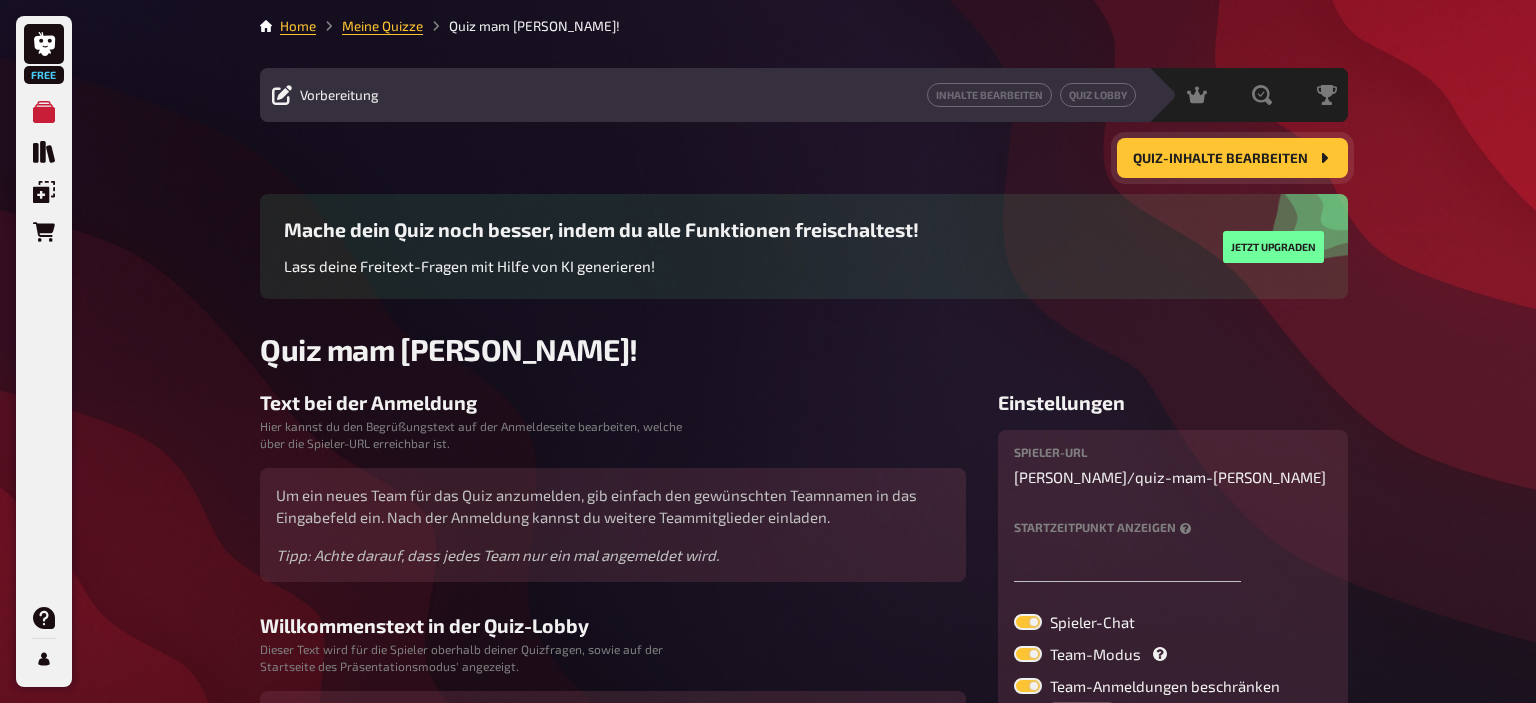 click on "Quiz-Inhalte bearbeiten" at bounding box center (1220, 159) 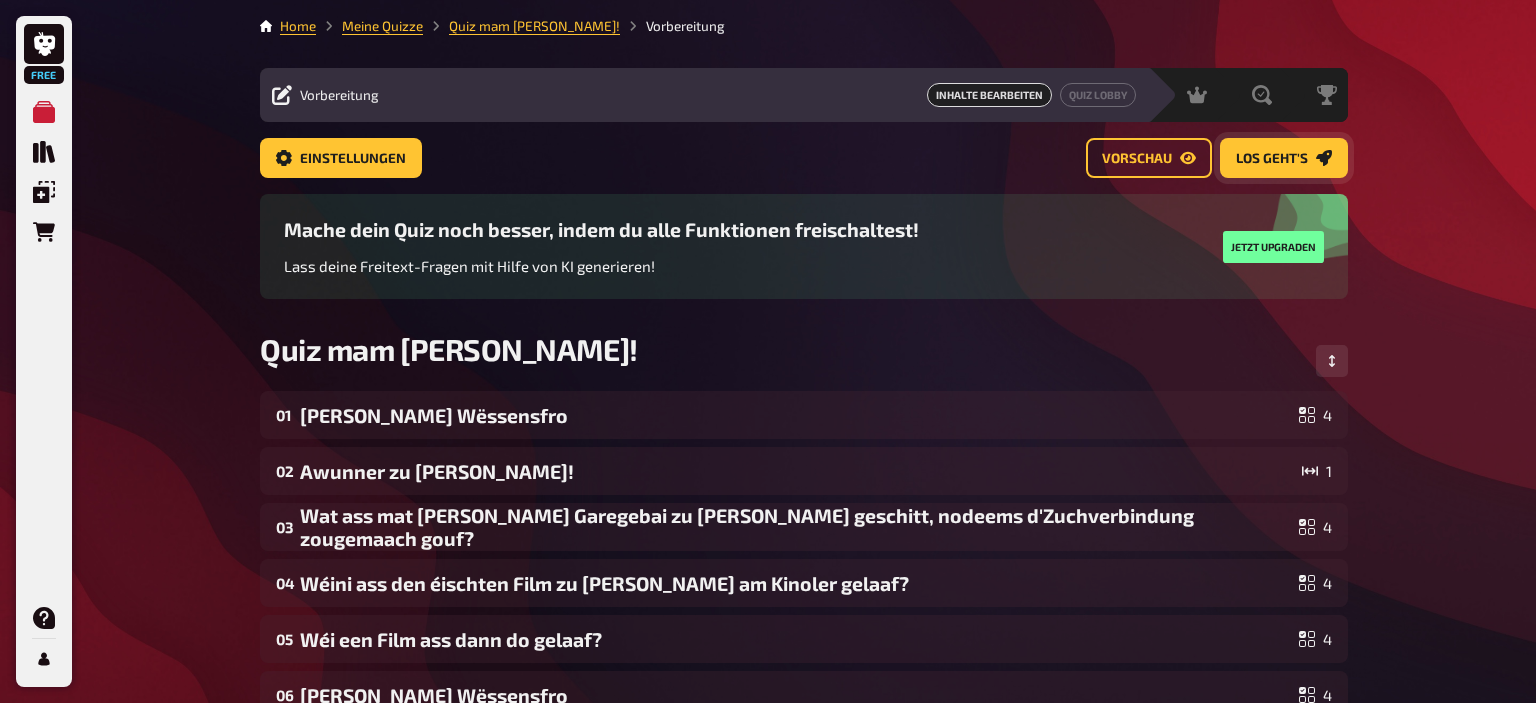 click on "Los geht's" at bounding box center (1272, 159) 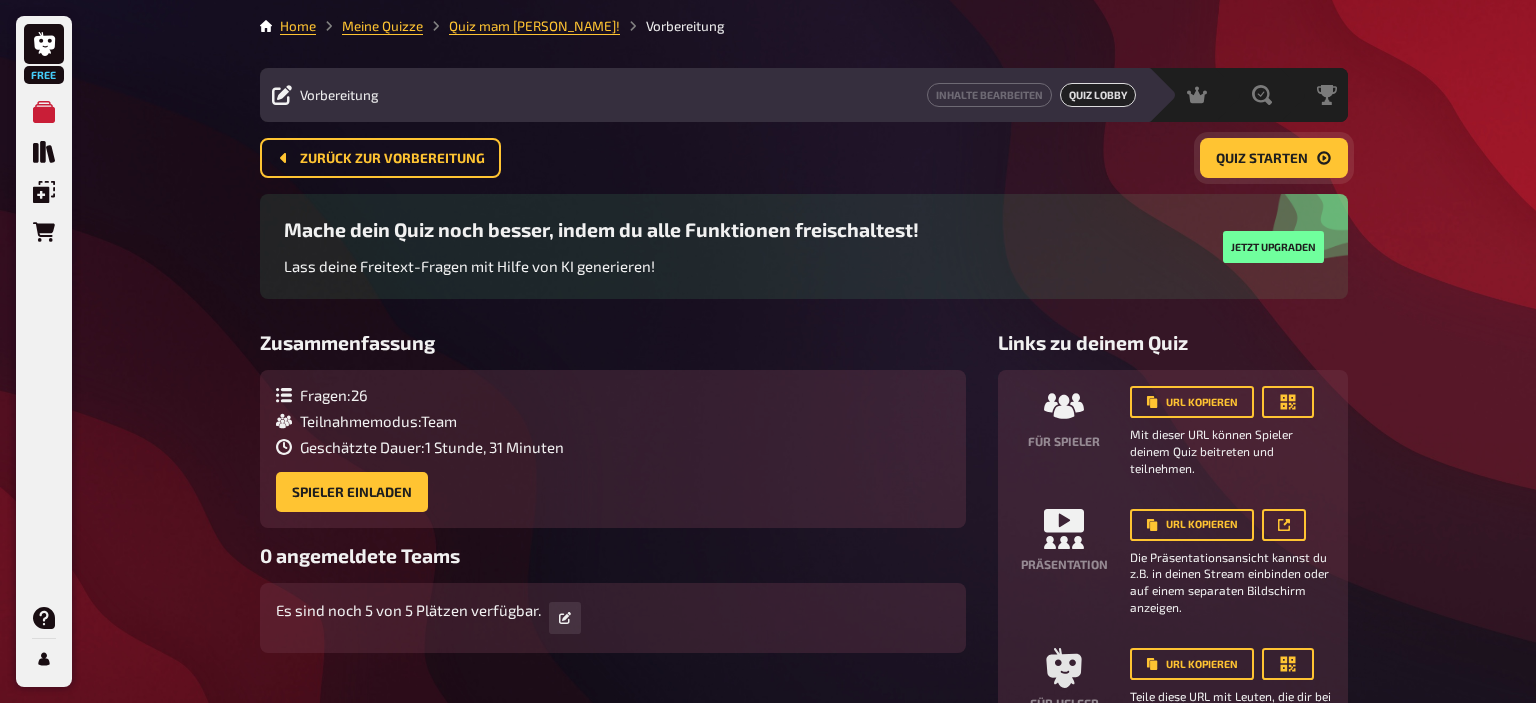 click on "Quiz starten" at bounding box center (1262, 159) 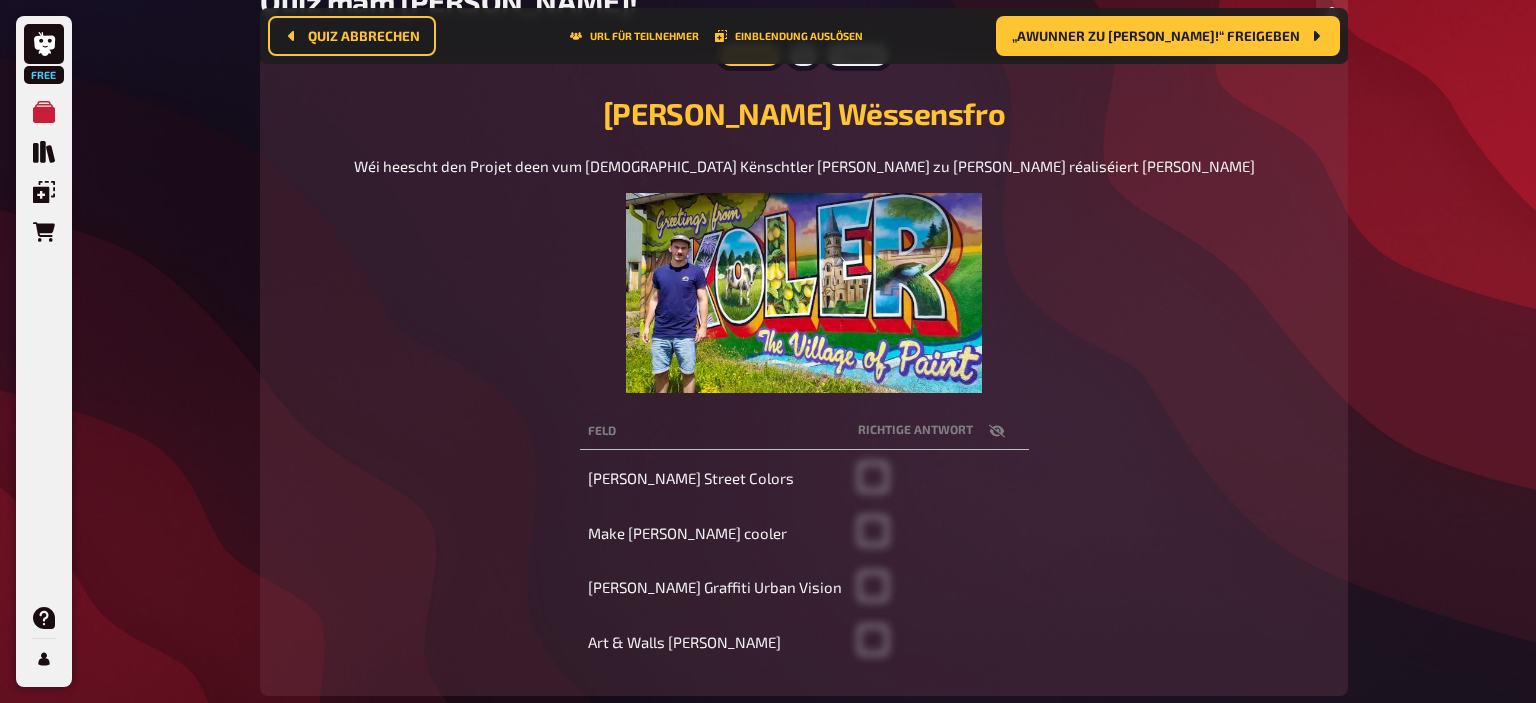 scroll, scrollTop: 174, scrollLeft: 0, axis: vertical 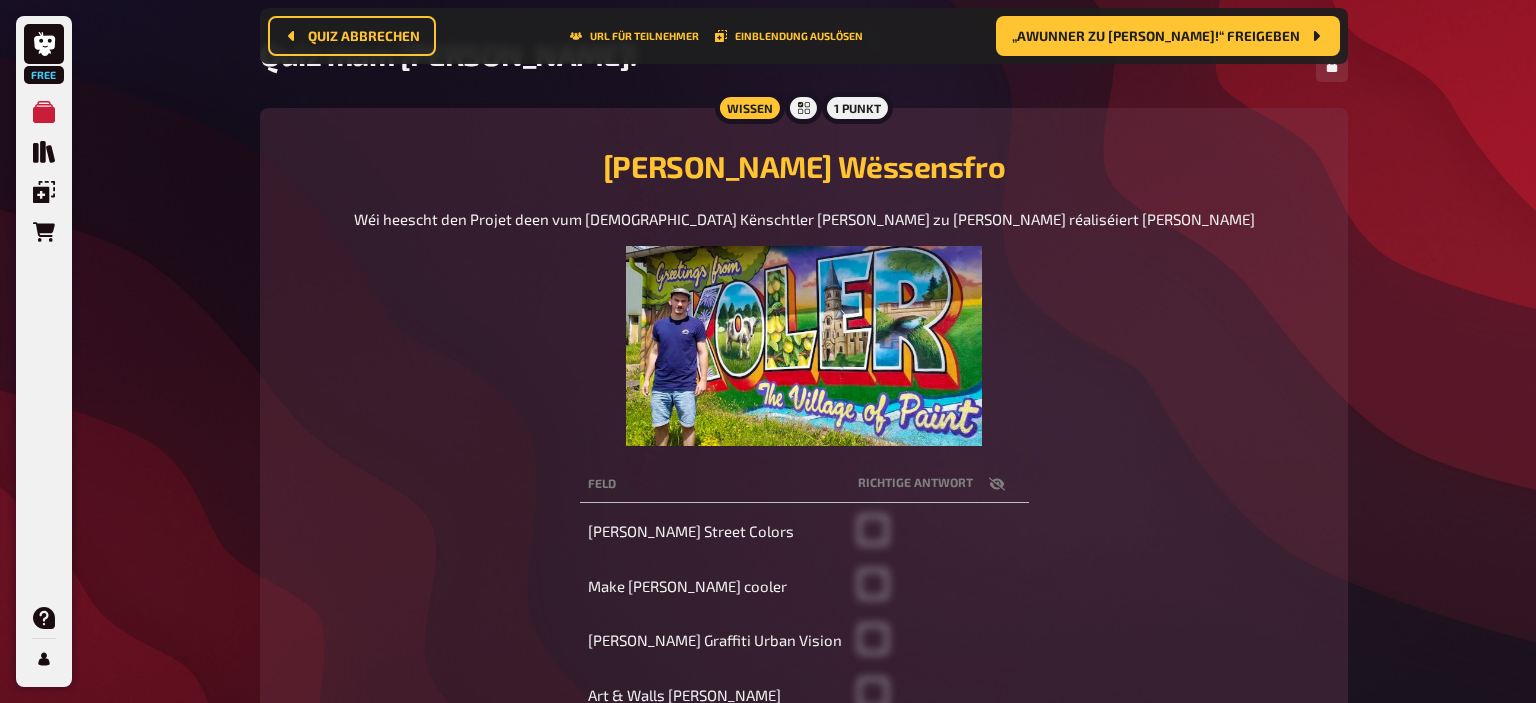 click on "Wéi heescht den Projet deen vum [DEMOGRAPHIC_DATA] Kënschtler [PERSON_NAME] zu [PERSON_NAME] réaliséiert [PERSON_NAME]" at bounding box center [804, 327] 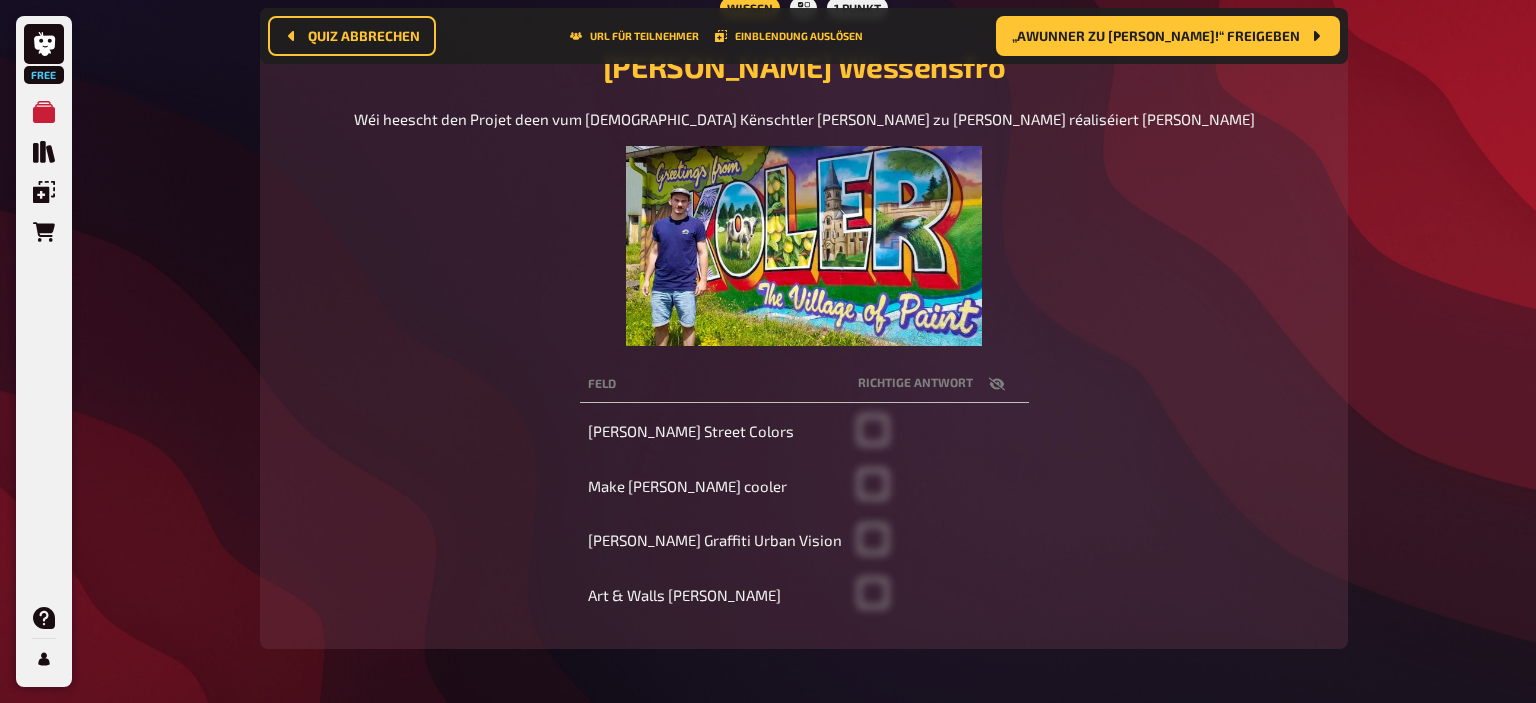 scroll, scrollTop: 280, scrollLeft: 0, axis: vertical 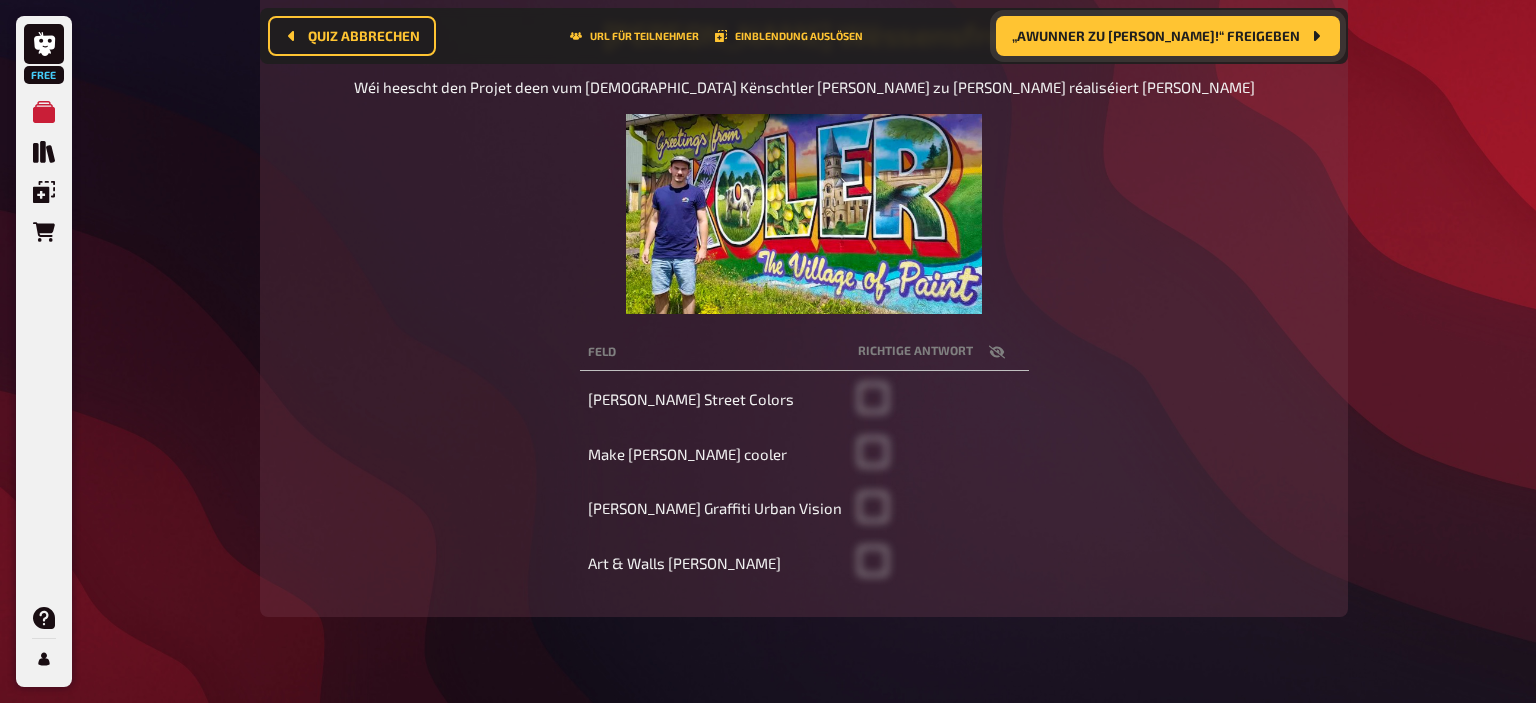 click on "„Awunner zu [PERSON_NAME]!“ freigeben" at bounding box center (1168, 36) 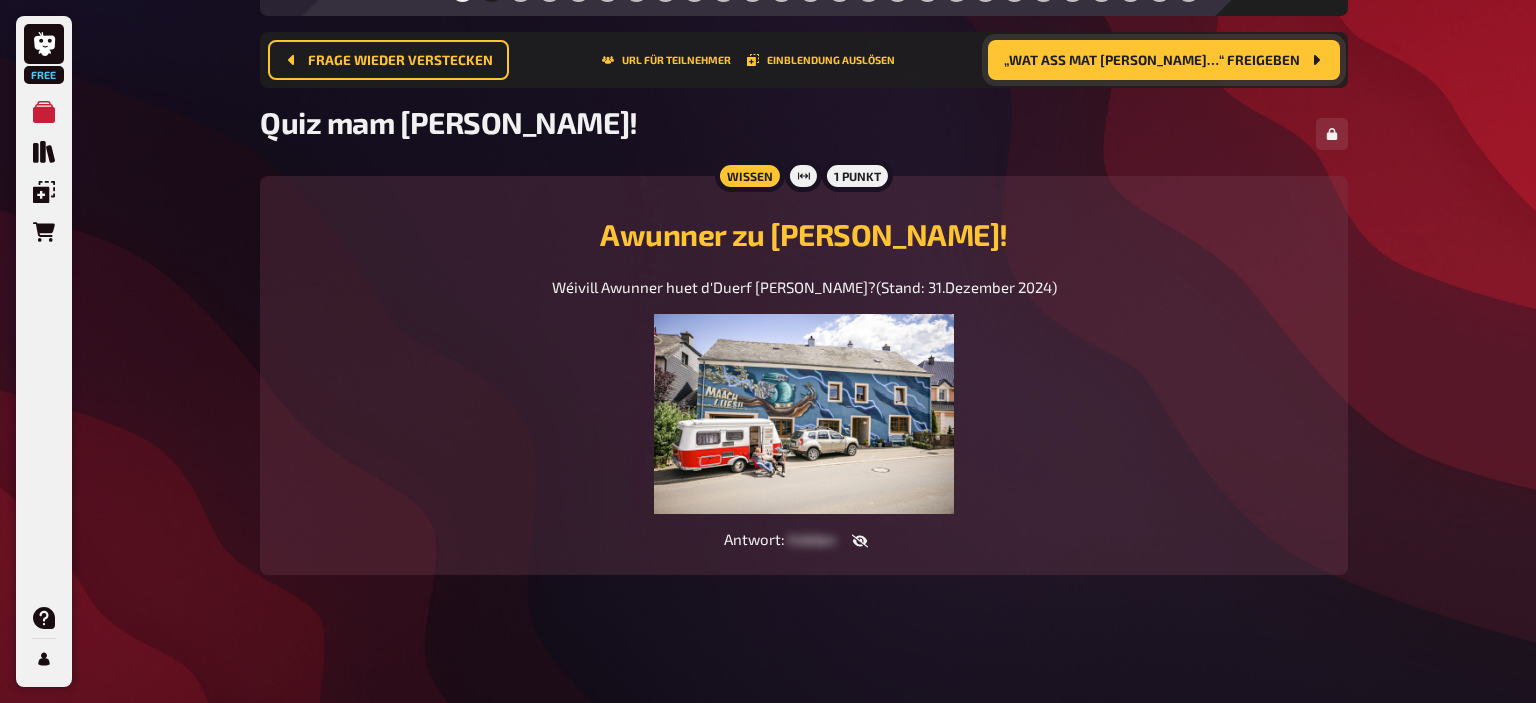 scroll, scrollTop: 104, scrollLeft: 0, axis: vertical 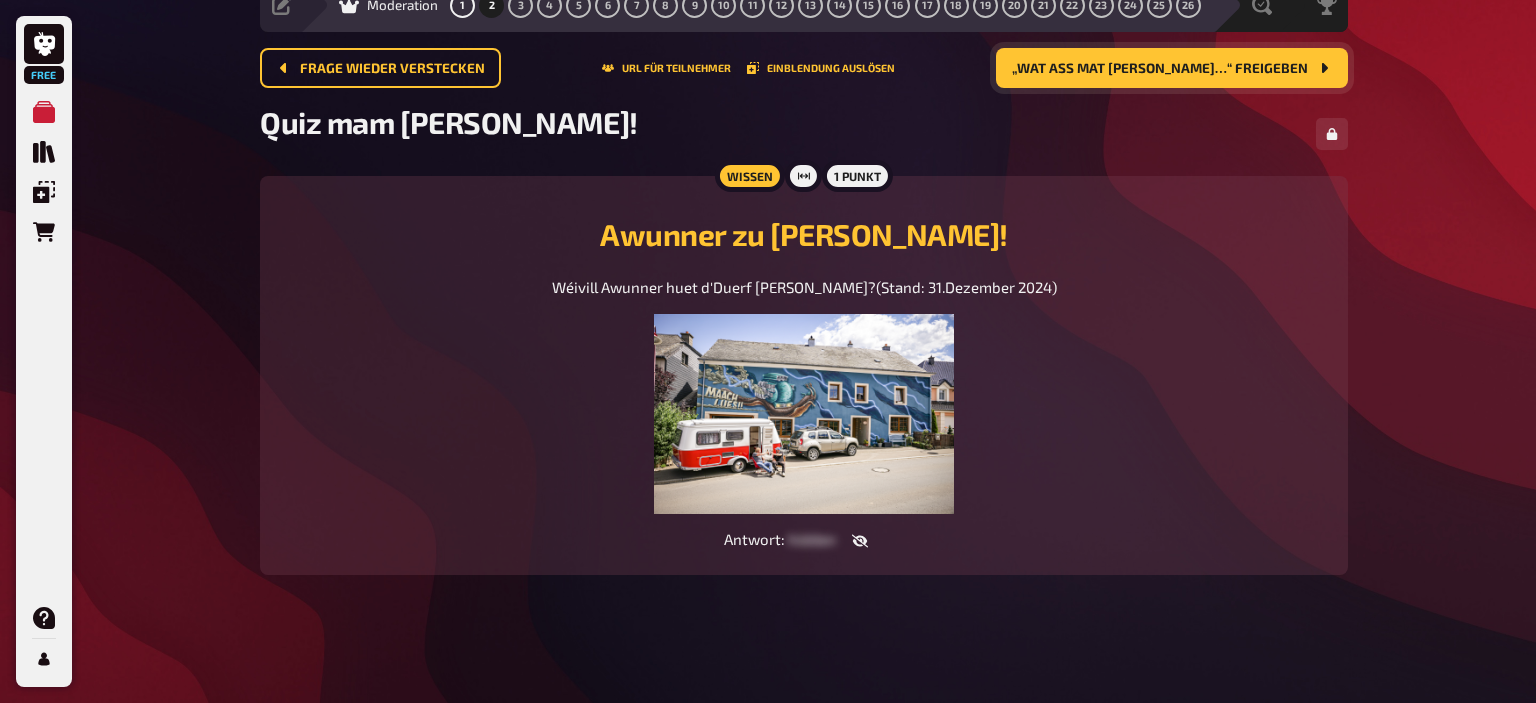 click on "„Wat ass mat [PERSON_NAME]…“ freigeben" at bounding box center [1172, 68] 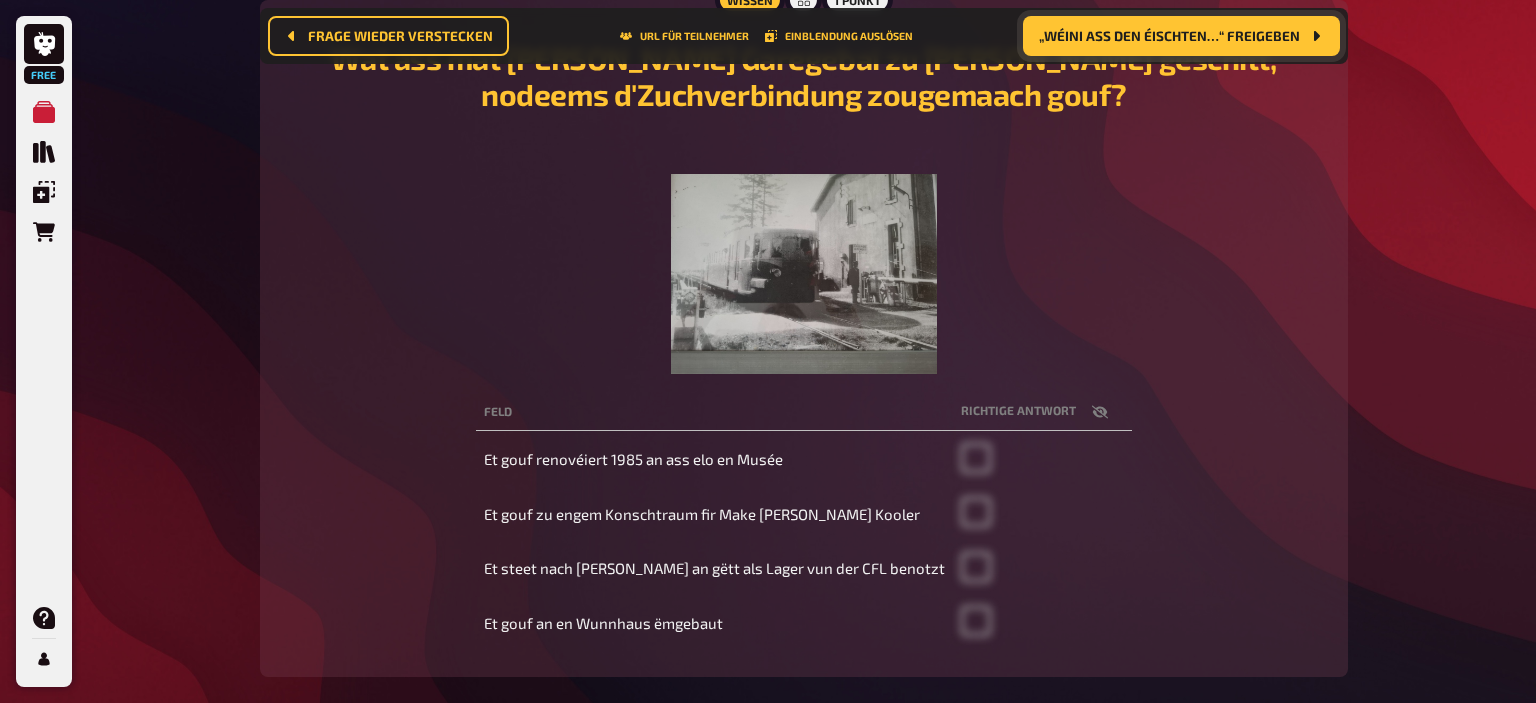 scroll, scrollTop: 274, scrollLeft: 0, axis: vertical 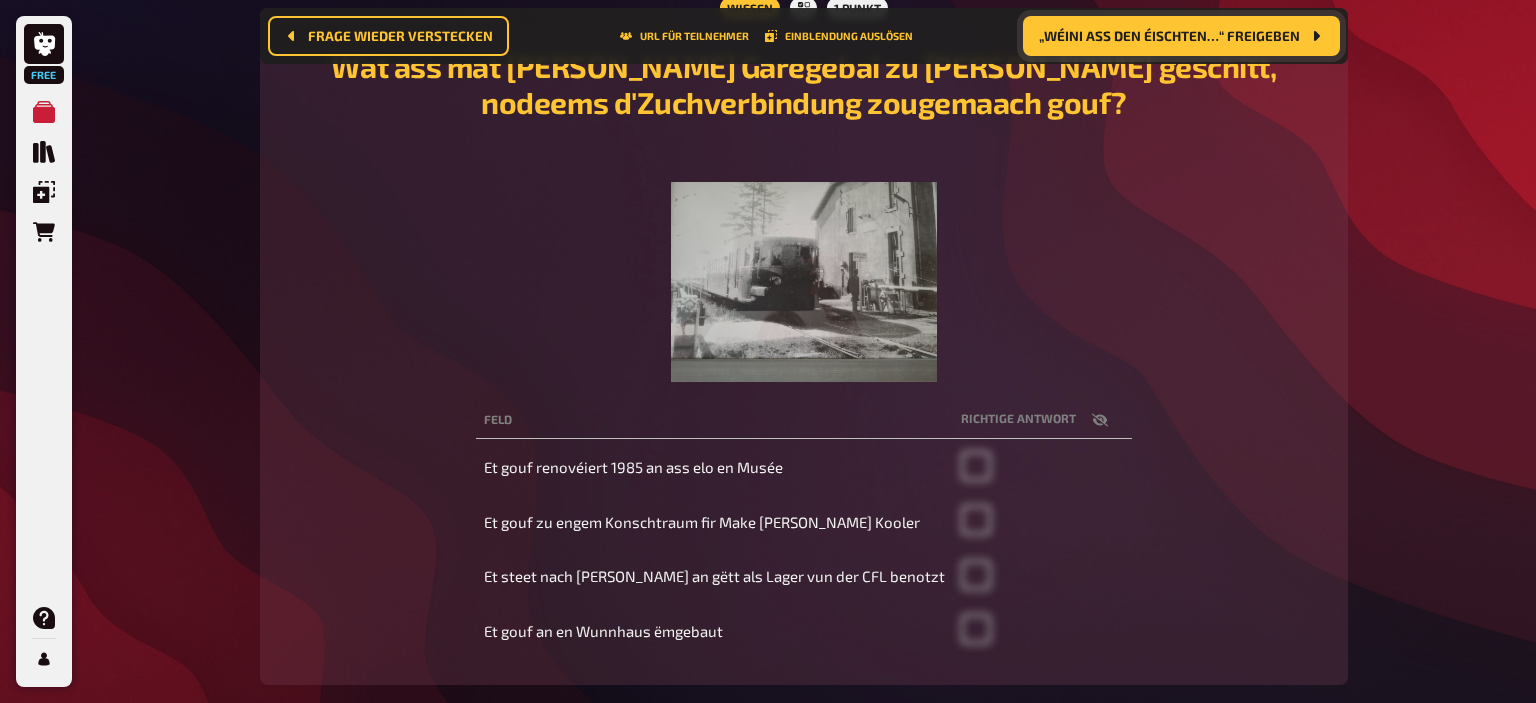 click on "„Wéini ass den éischten…“ freigeben" at bounding box center (1181, 36) 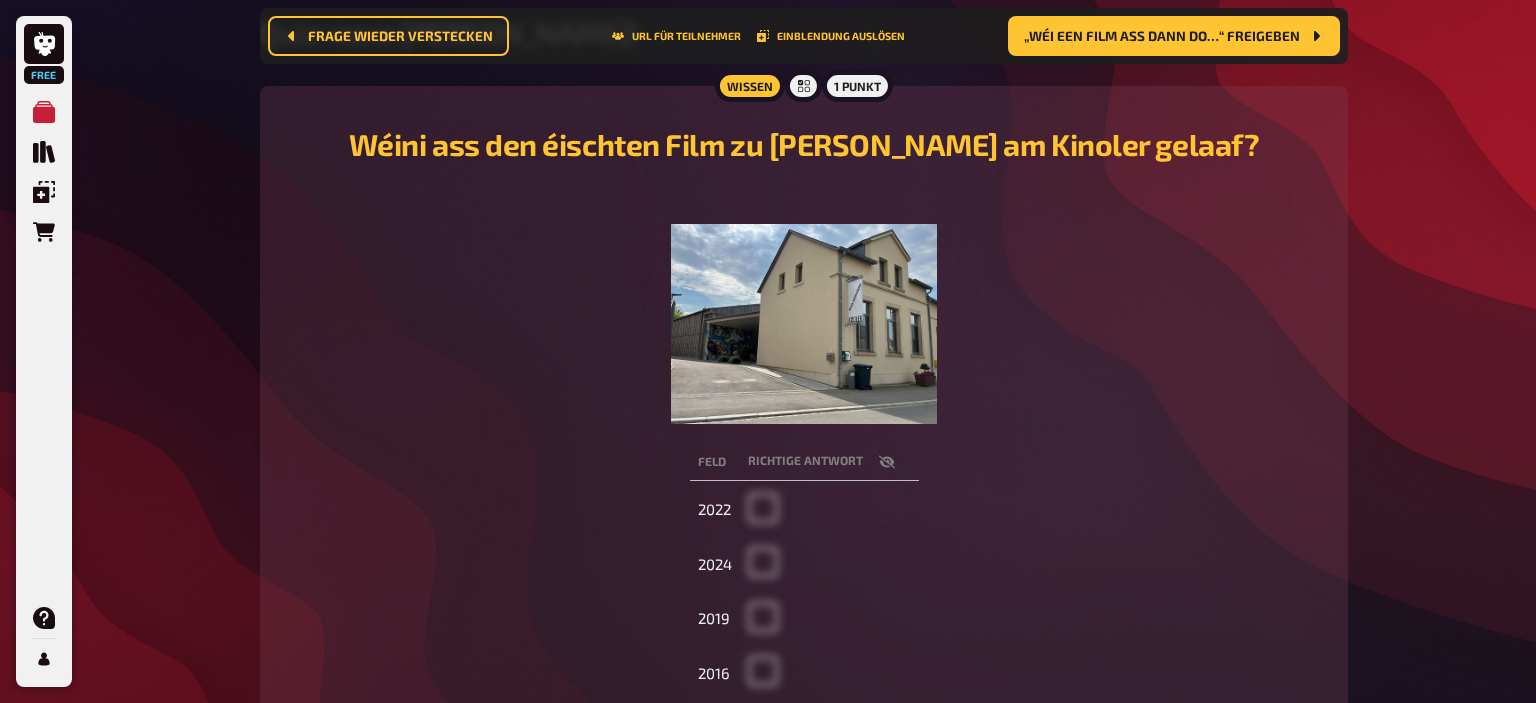scroll, scrollTop: 249, scrollLeft: 0, axis: vertical 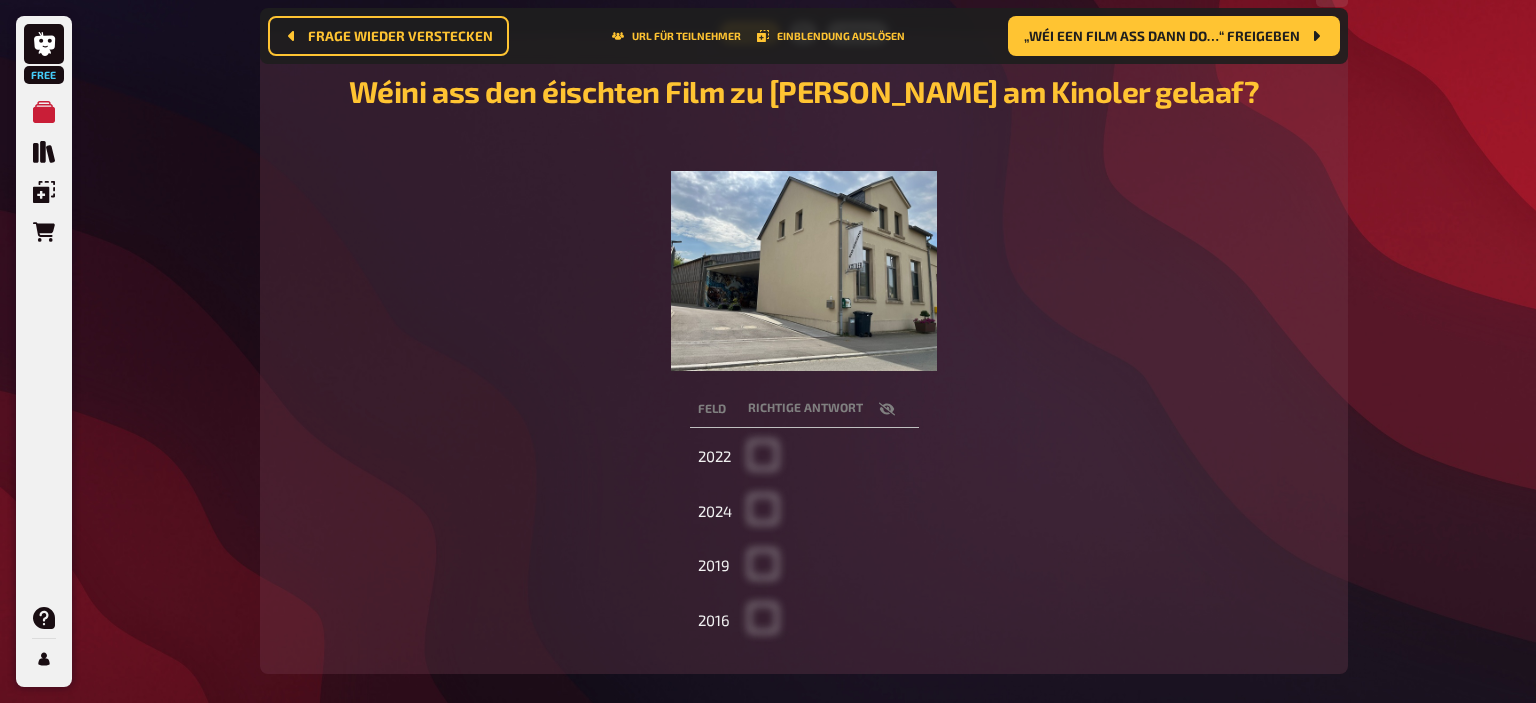 click 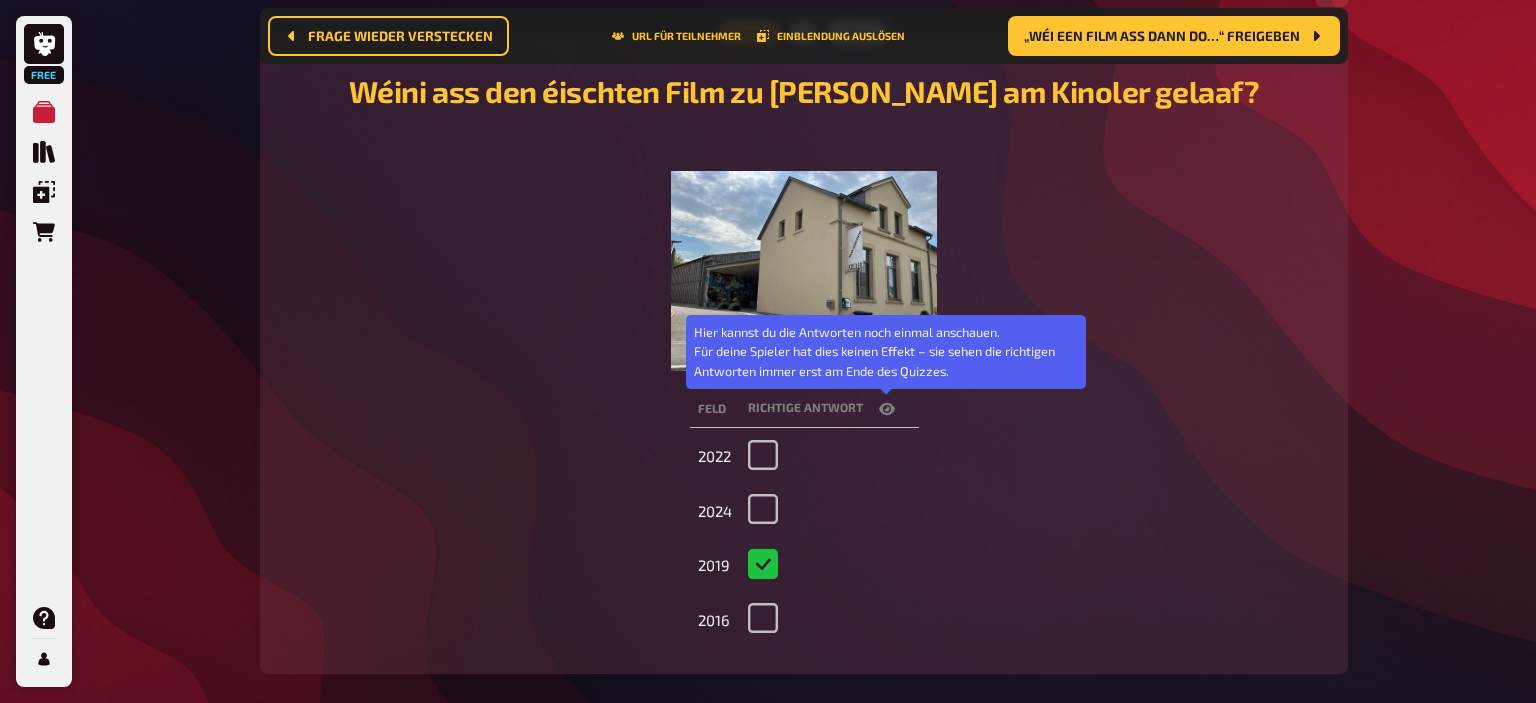 click 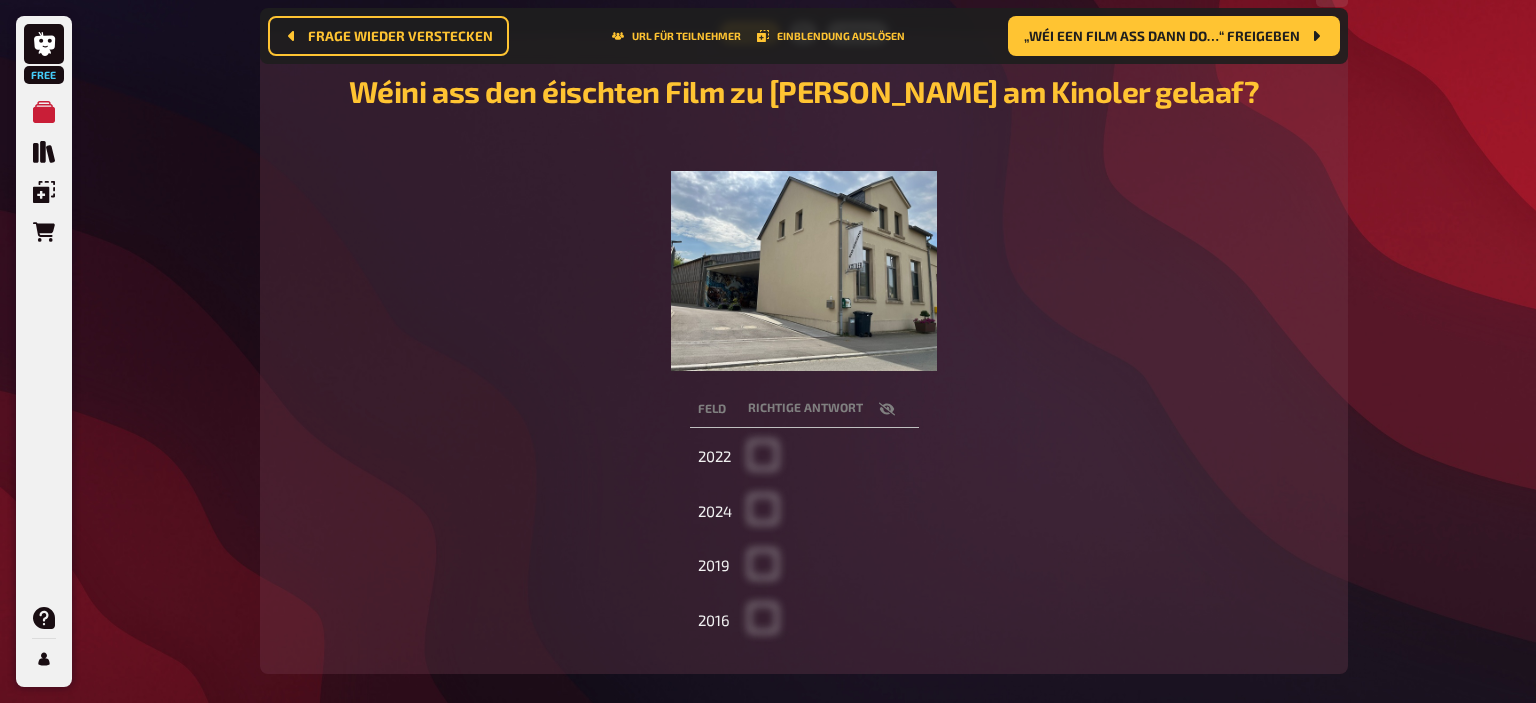 click 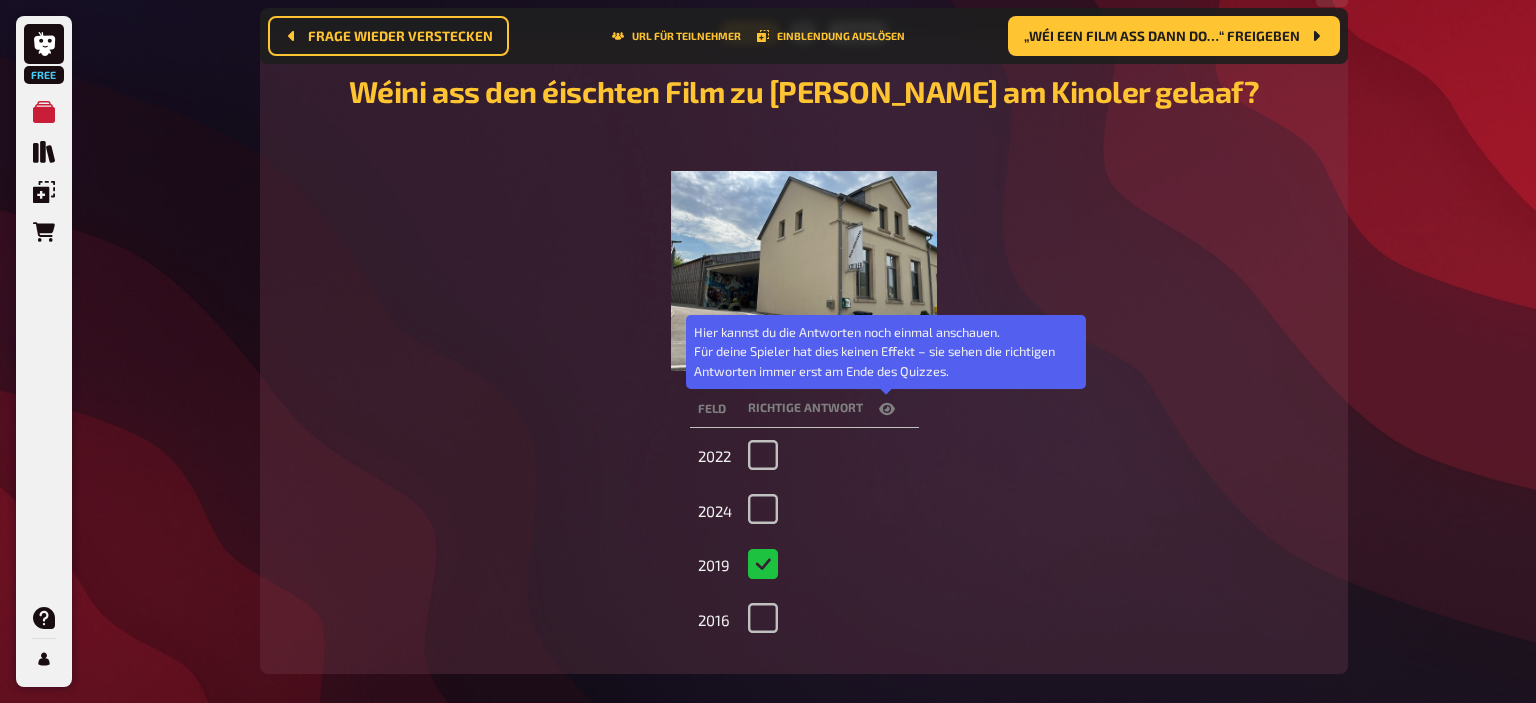 click 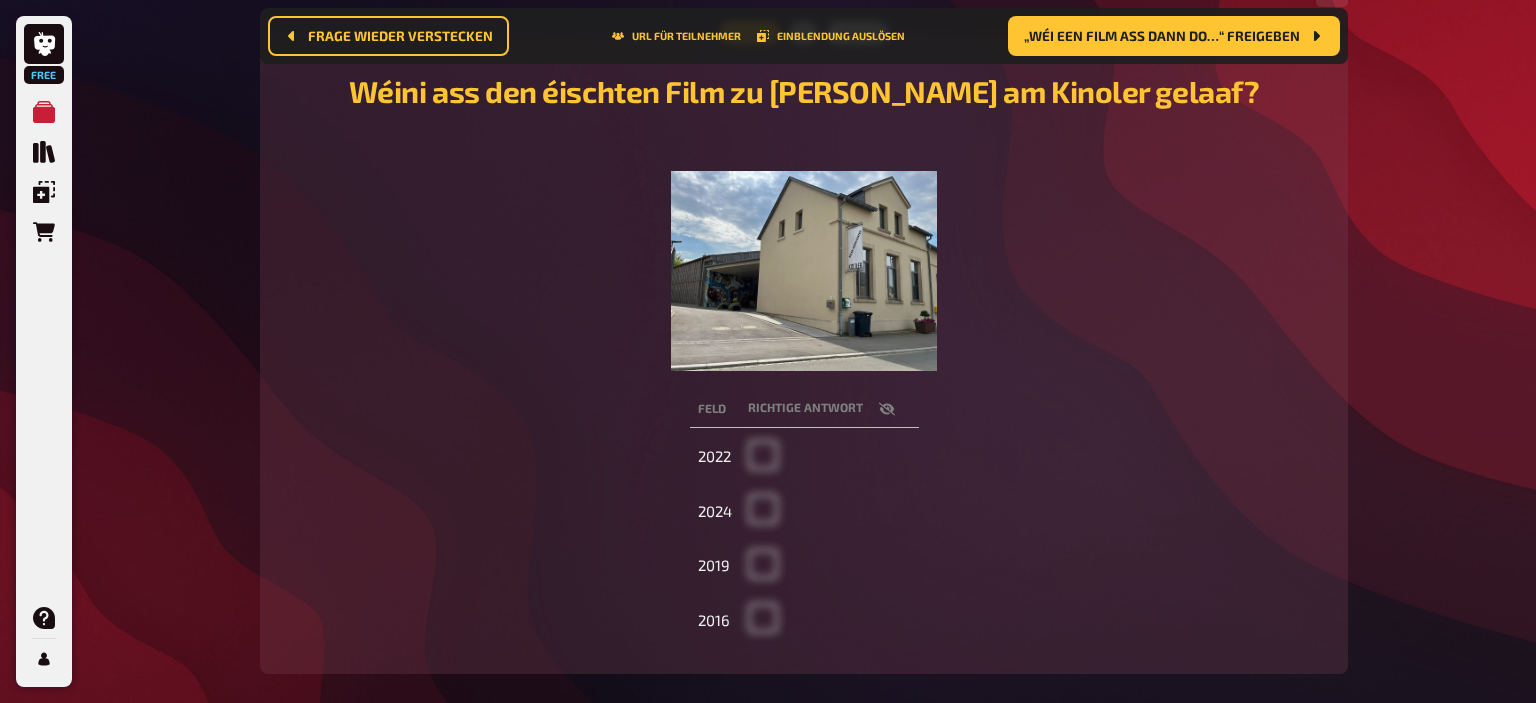 click 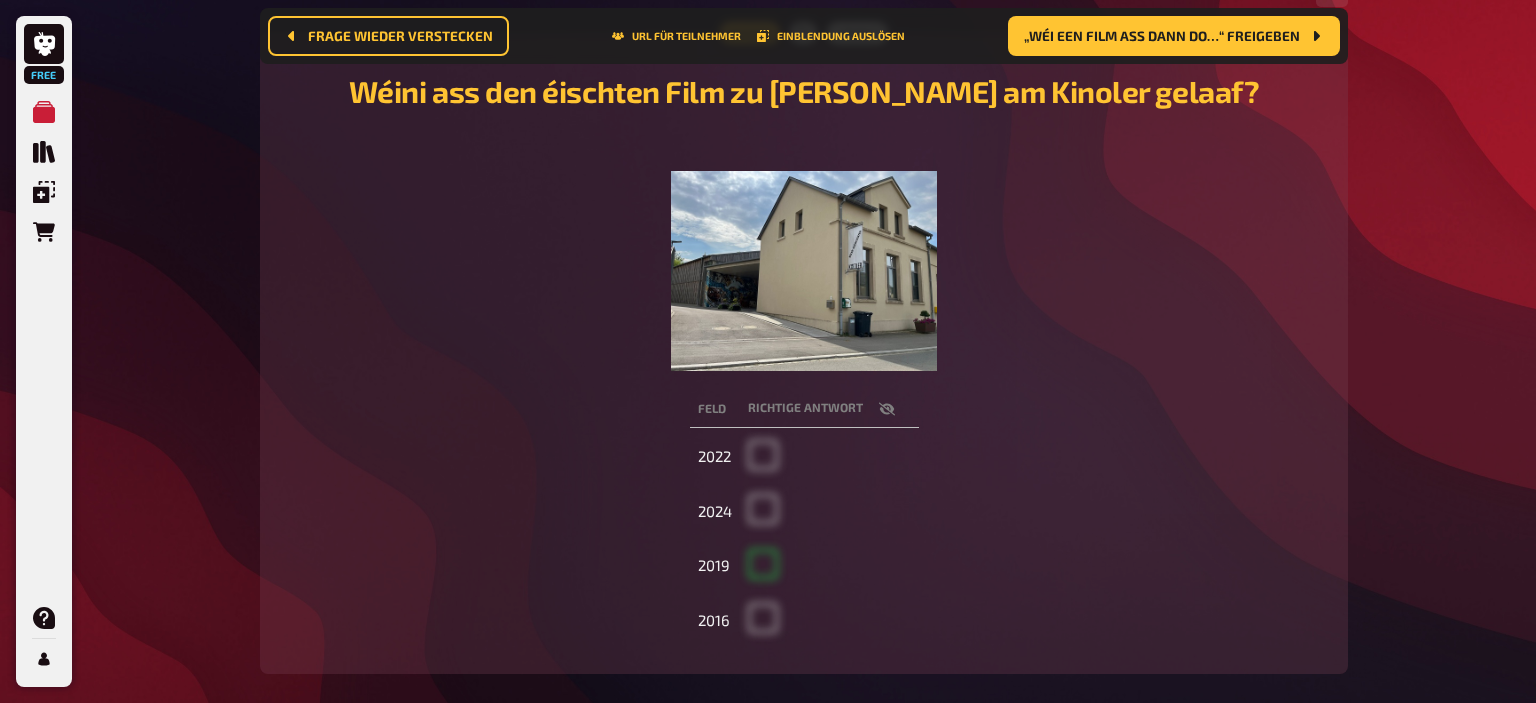 checkbox on "true" 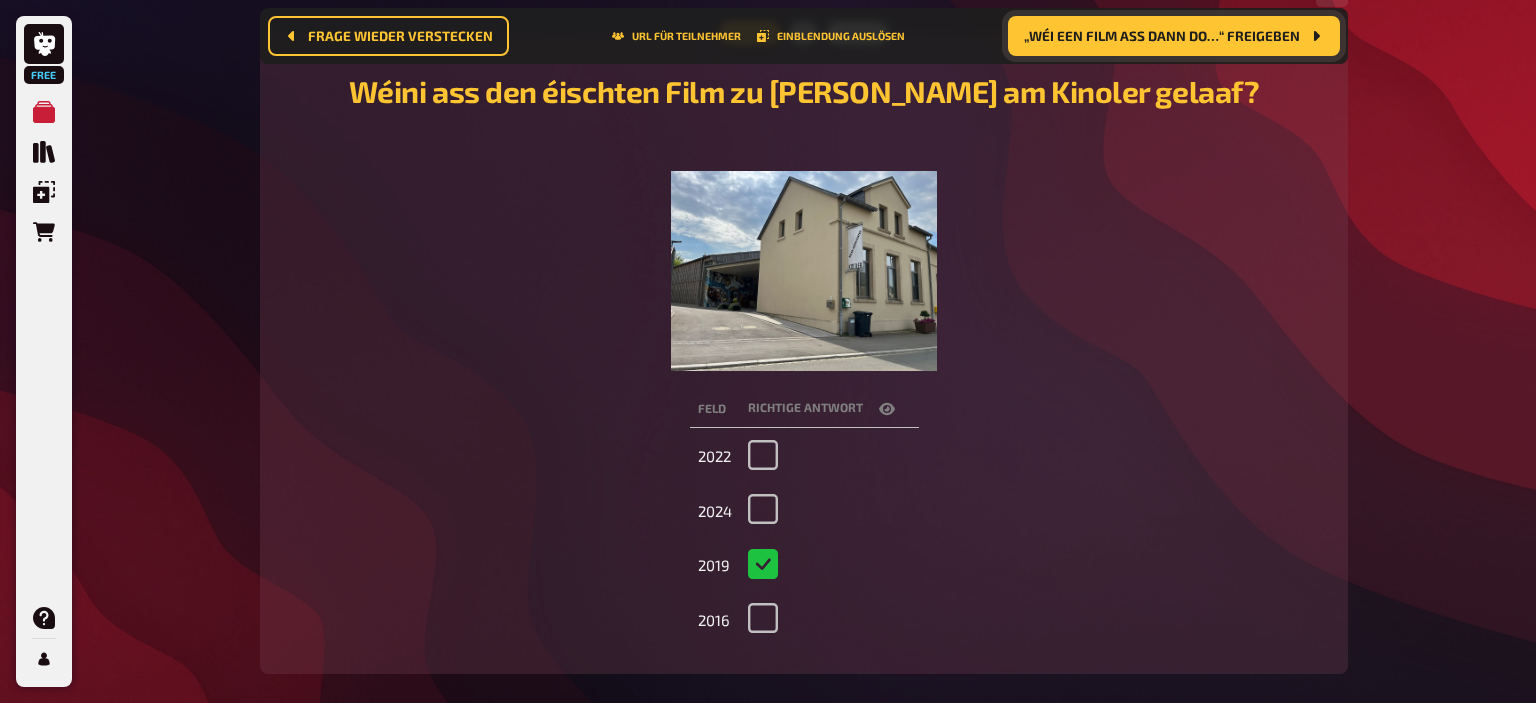 click on "„Wéi een Film ass dann do…“ freigeben" at bounding box center (1162, 36) 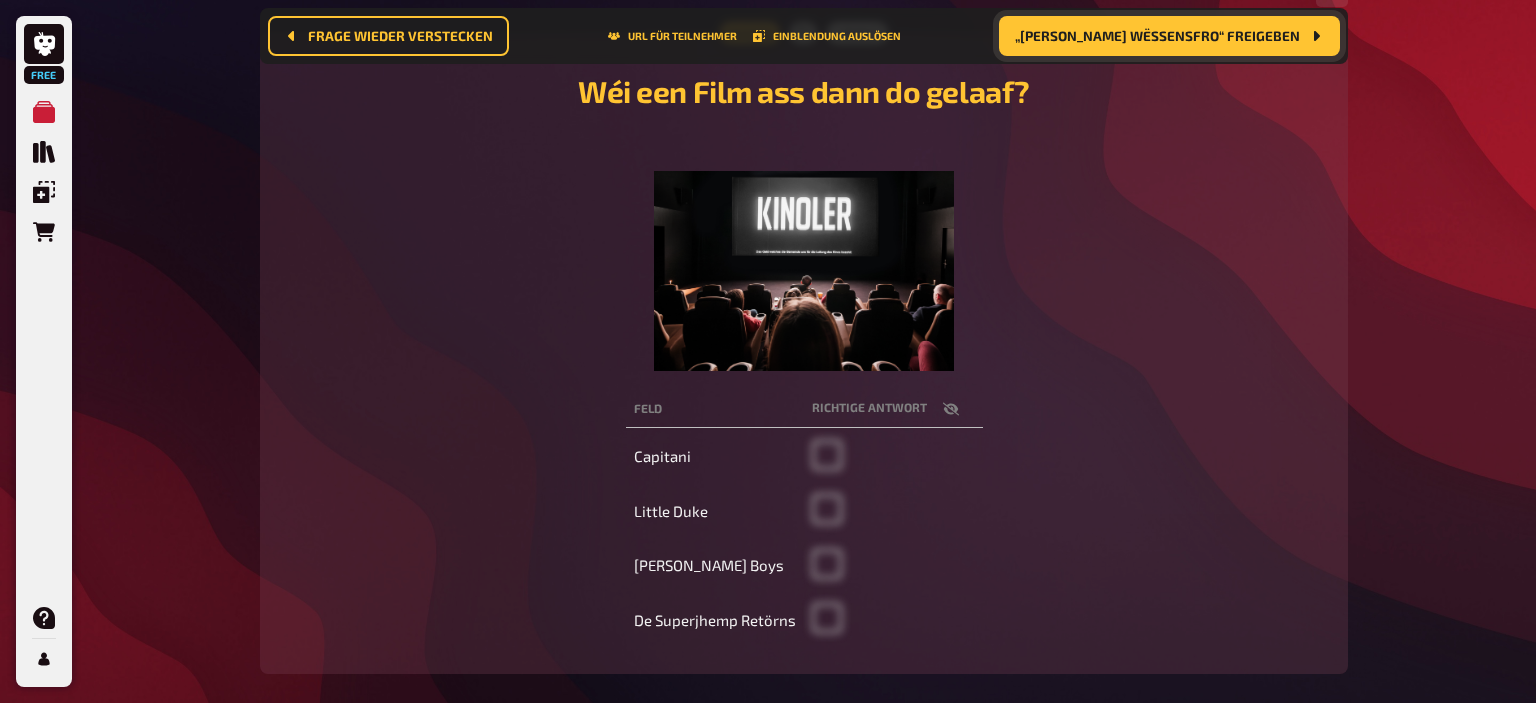 scroll, scrollTop: 144, scrollLeft: 0, axis: vertical 